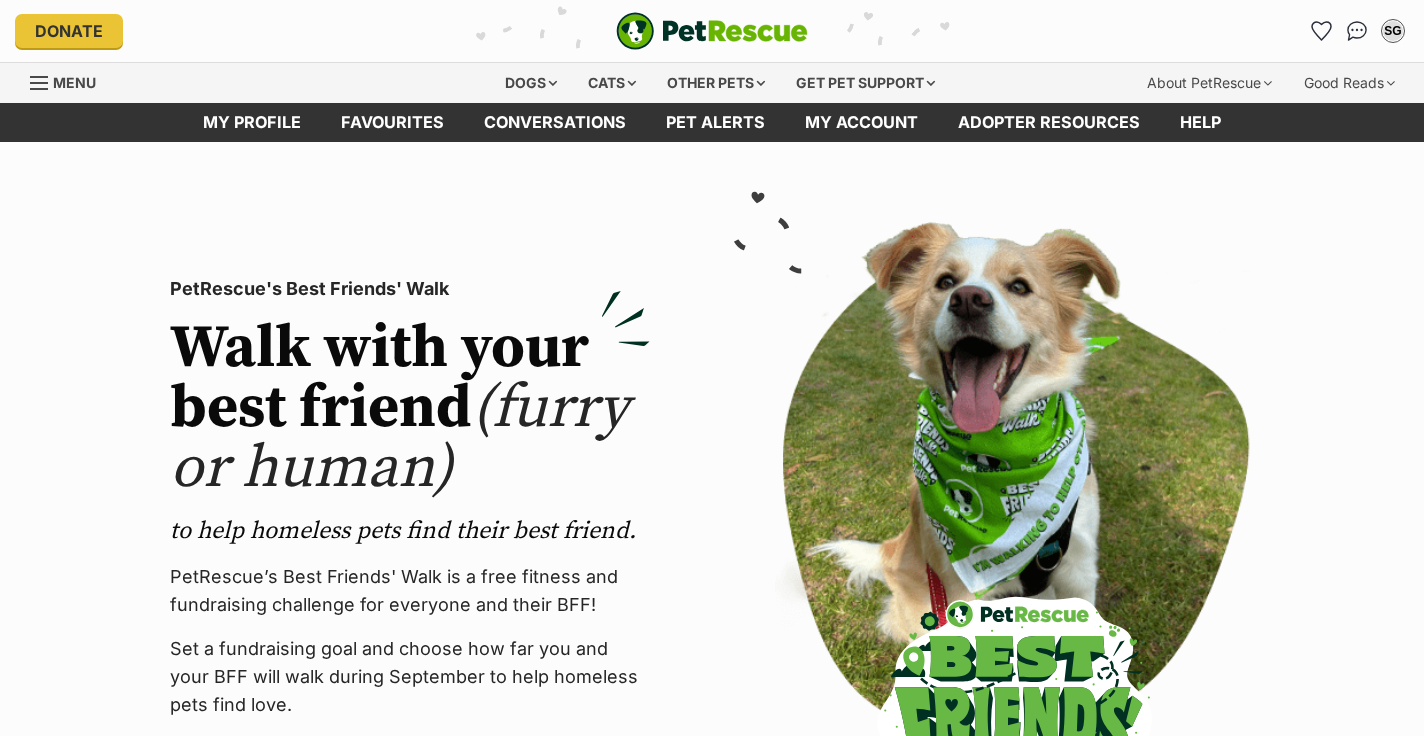 scroll, scrollTop: 0, scrollLeft: 0, axis: both 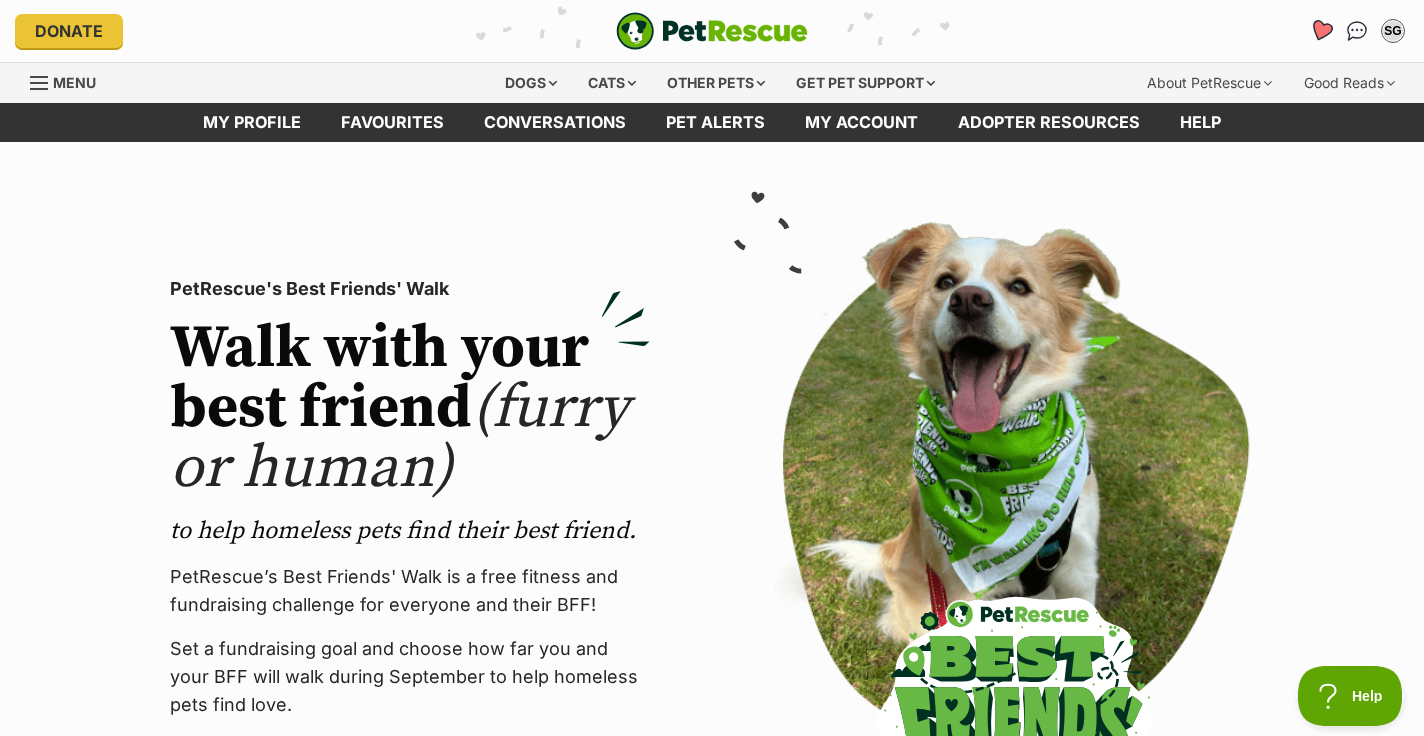 click 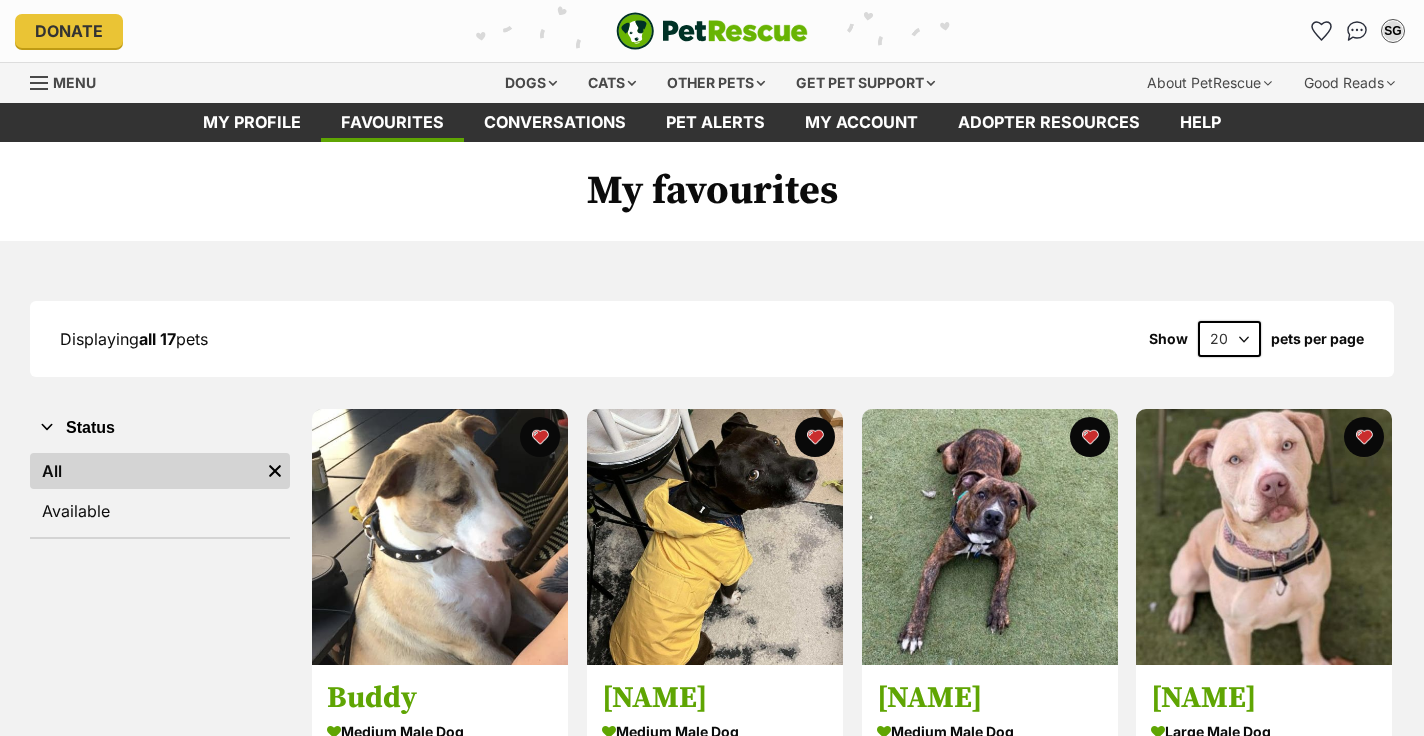 scroll, scrollTop: 0, scrollLeft: 0, axis: both 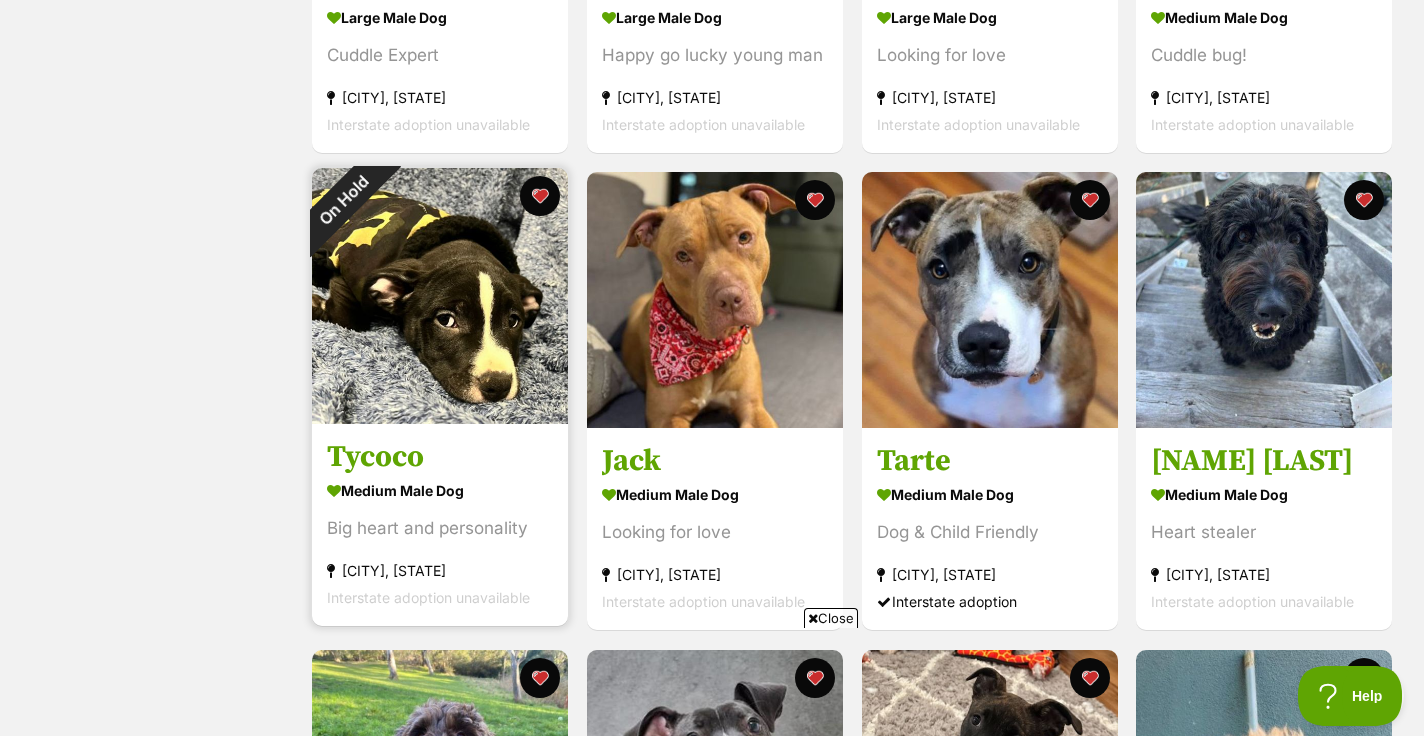click on "On Hold" at bounding box center (344, 200) 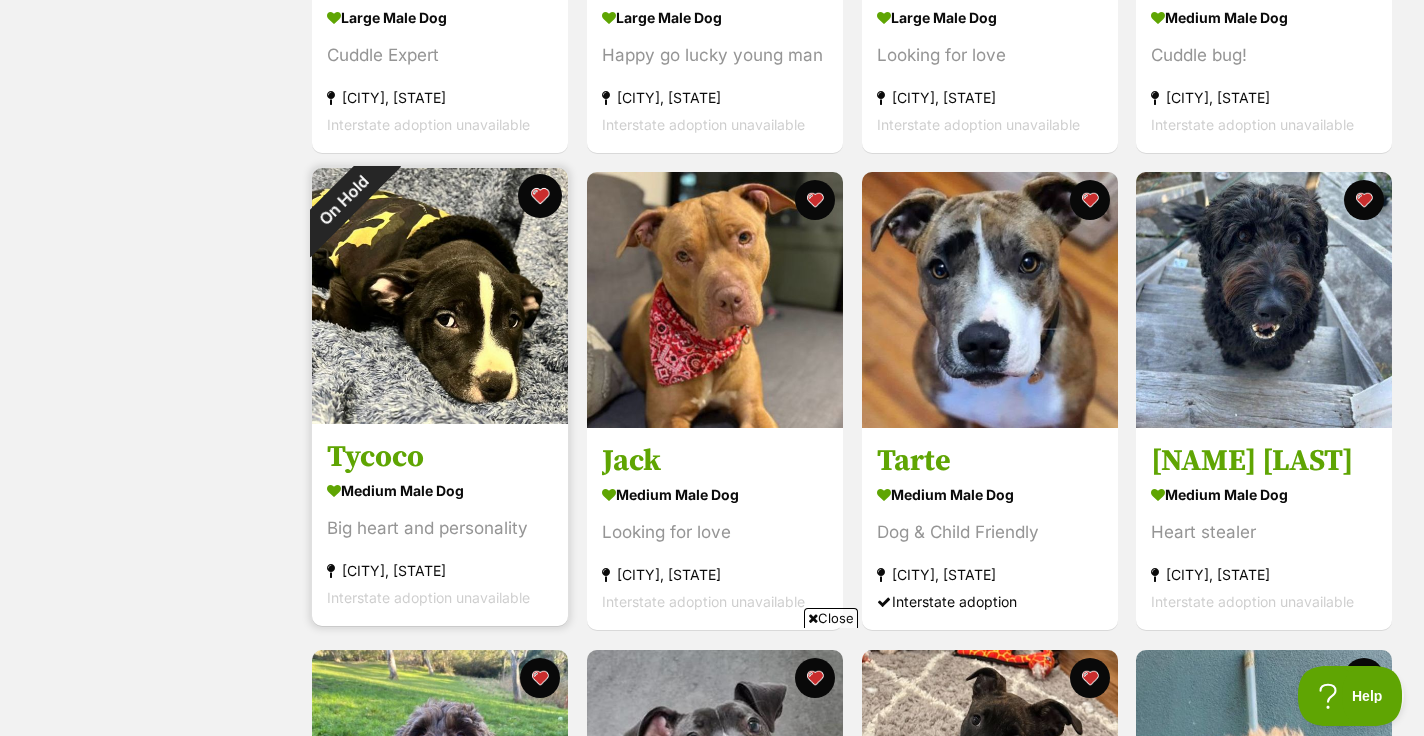click at bounding box center (540, 196) 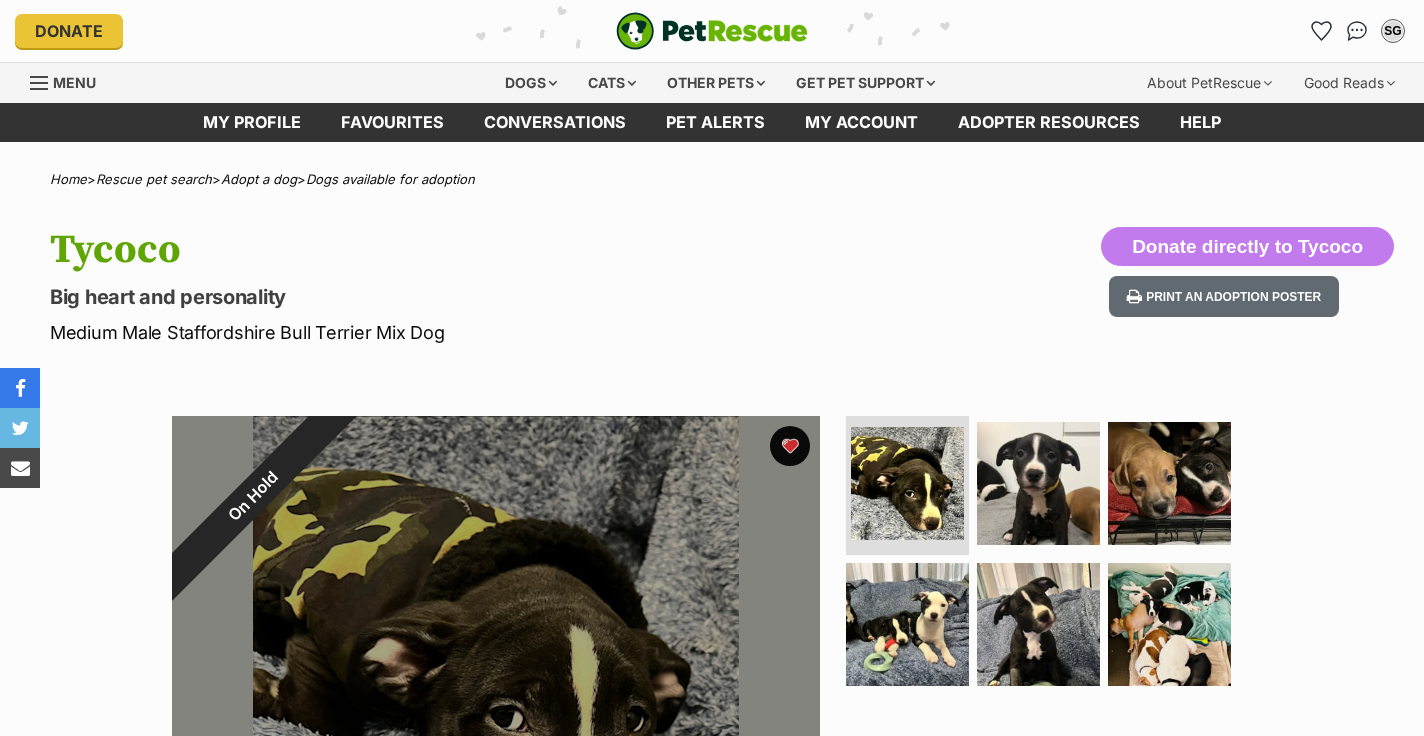 scroll, scrollTop: 0, scrollLeft: 0, axis: both 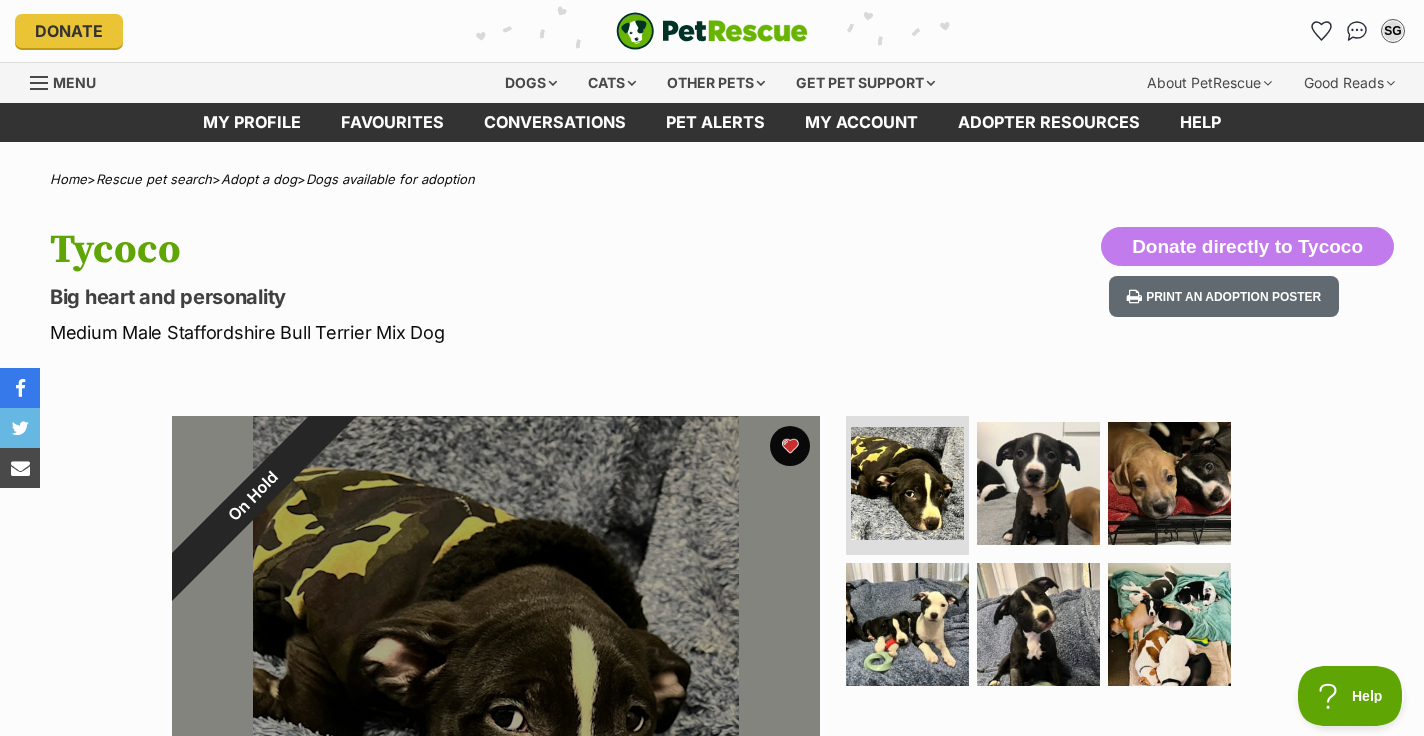 click on "On Hold" at bounding box center (253, 497) 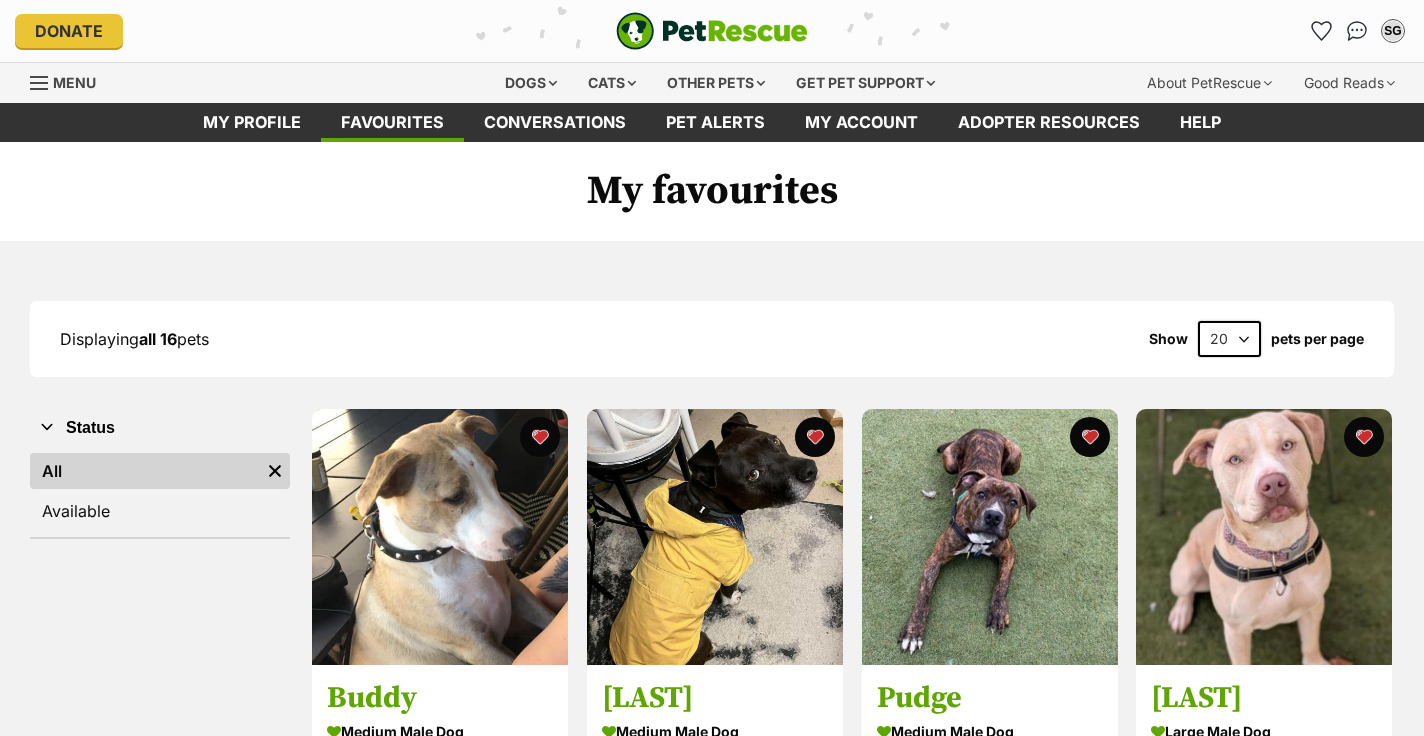 scroll, scrollTop: 1191, scrollLeft: 0, axis: vertical 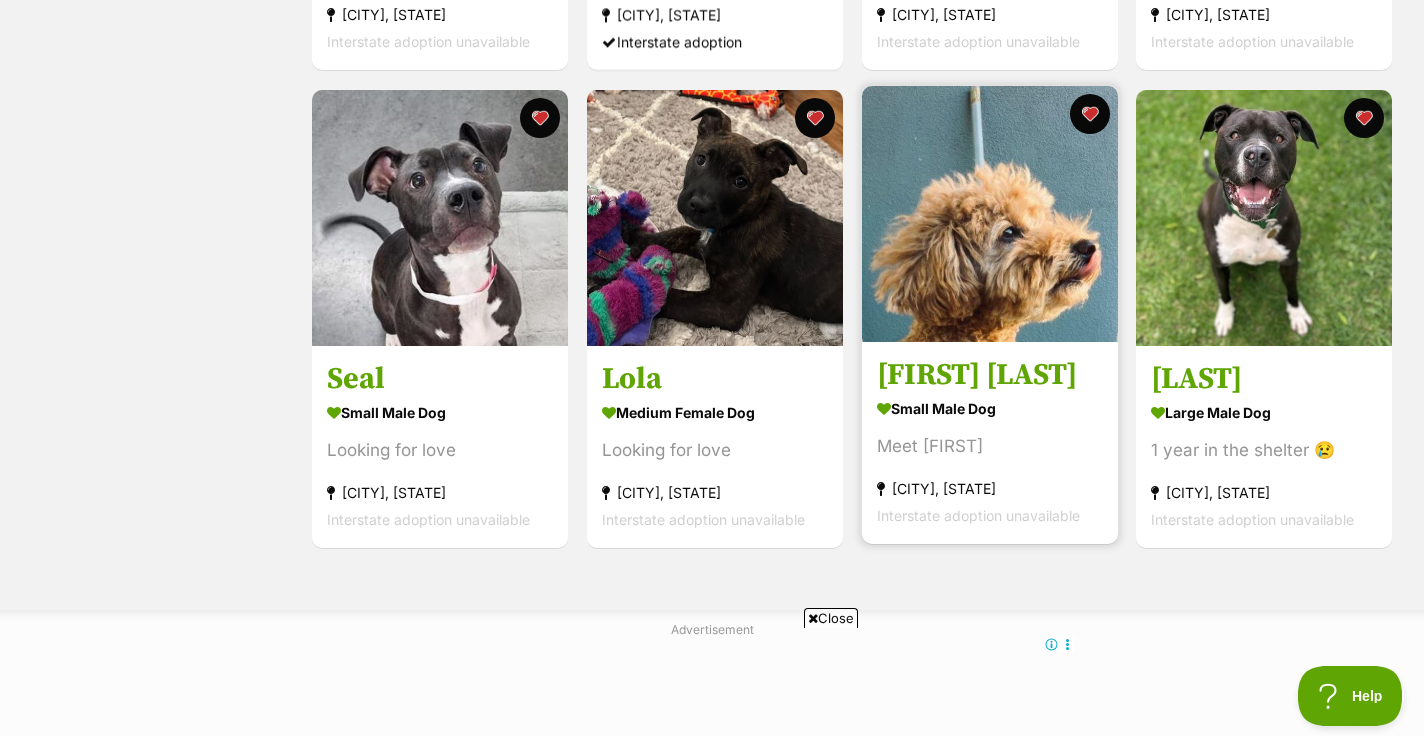click at bounding box center [990, 214] 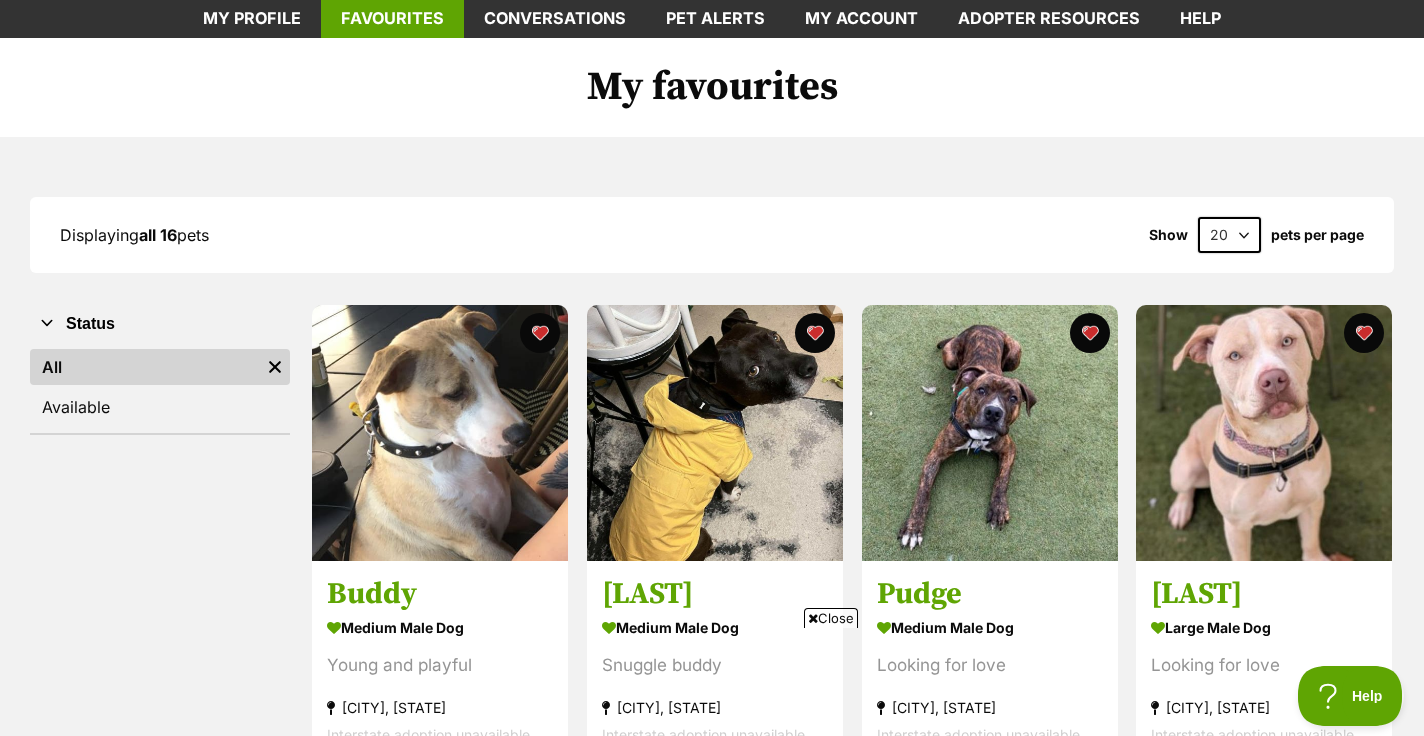 scroll, scrollTop: 0, scrollLeft: 0, axis: both 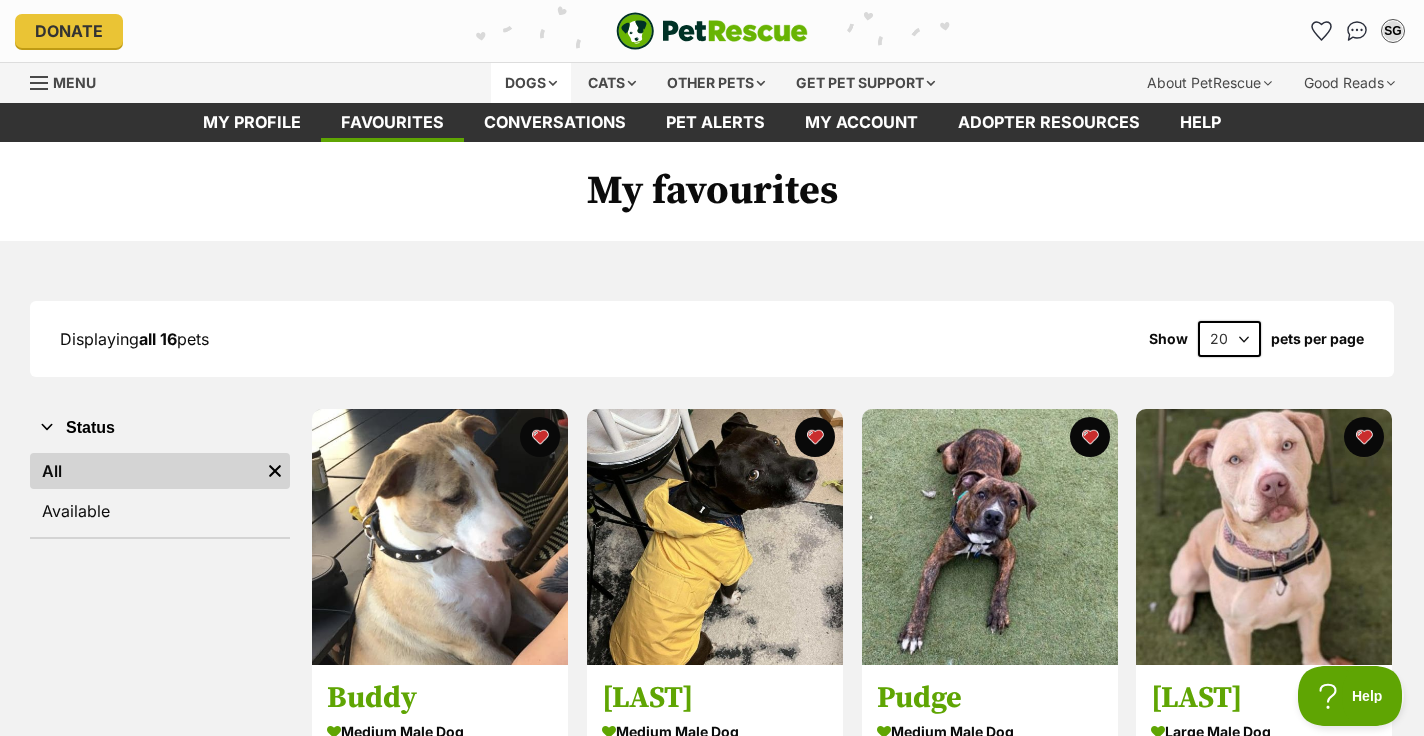 click on "Dogs" at bounding box center (531, 83) 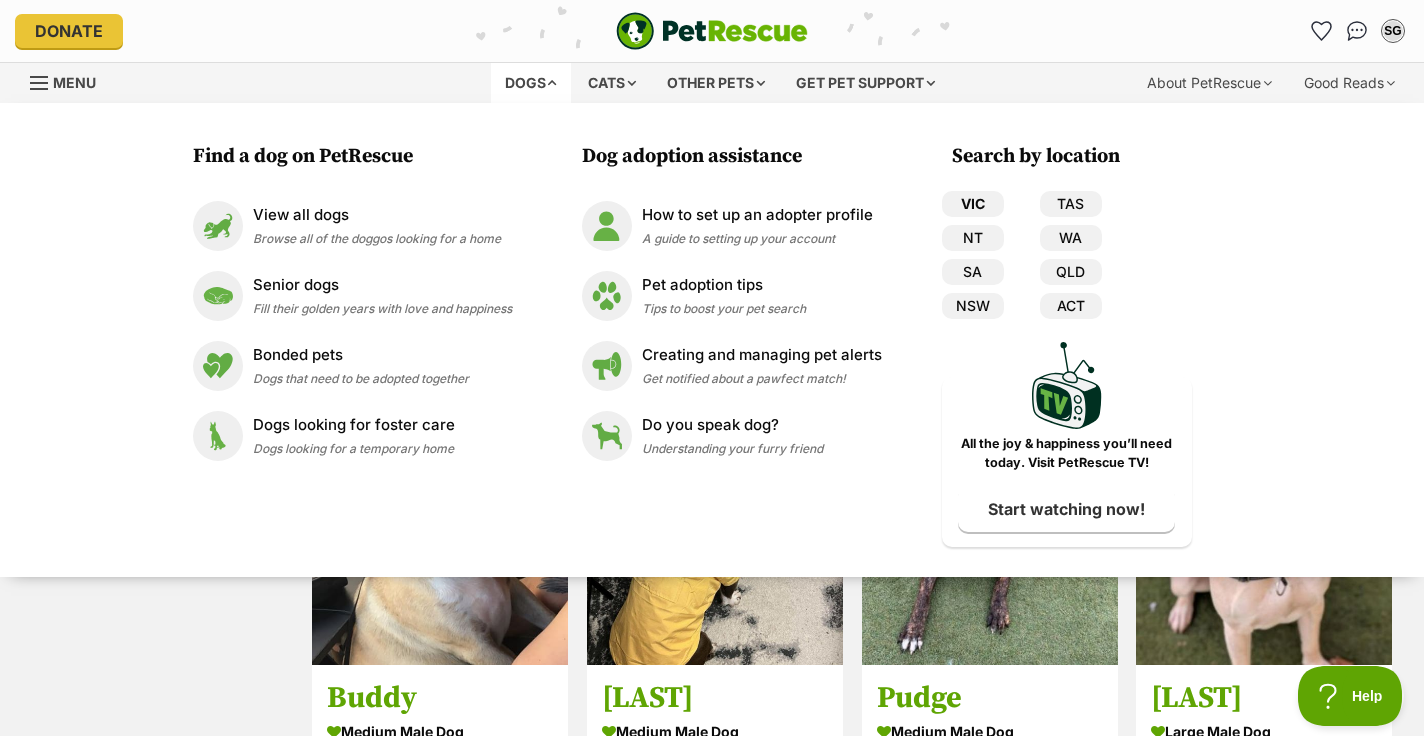 click on "VIC" at bounding box center [973, 204] 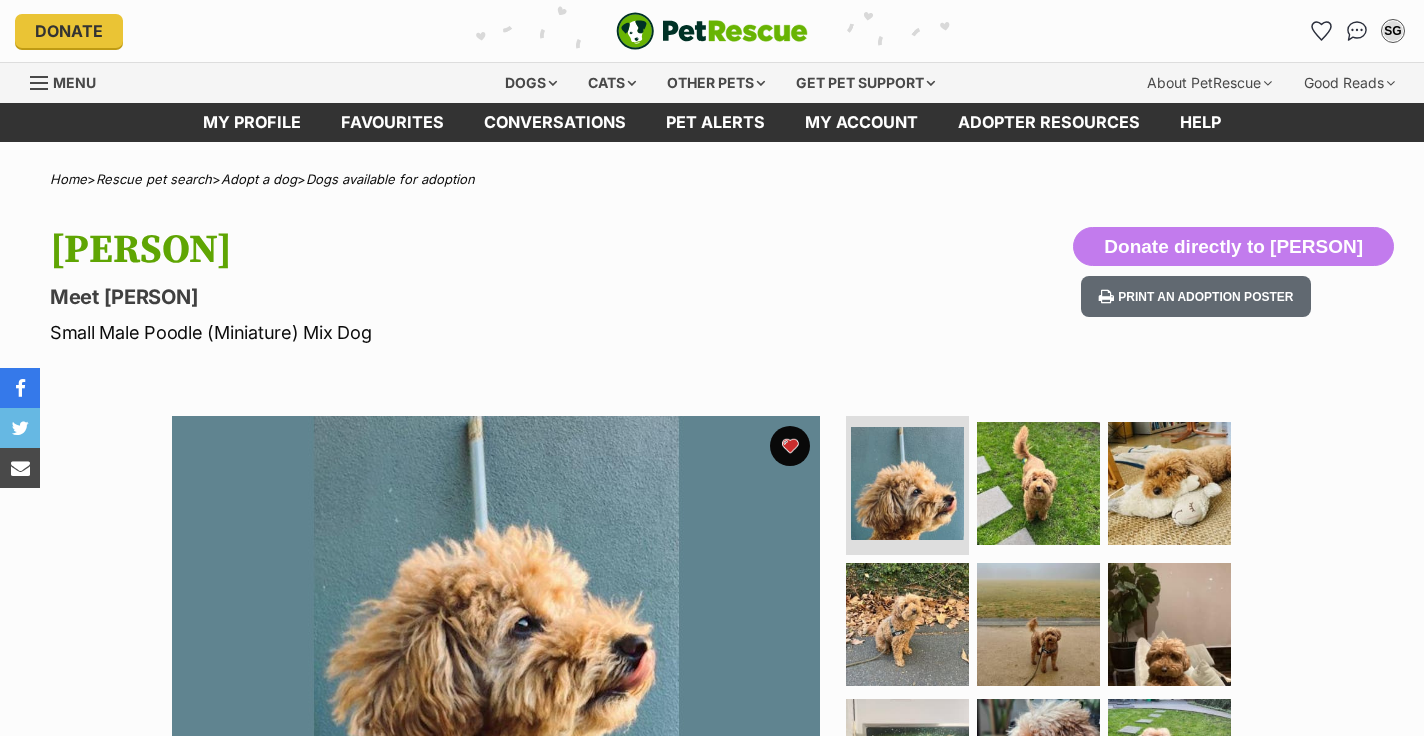 scroll, scrollTop: 0, scrollLeft: 0, axis: both 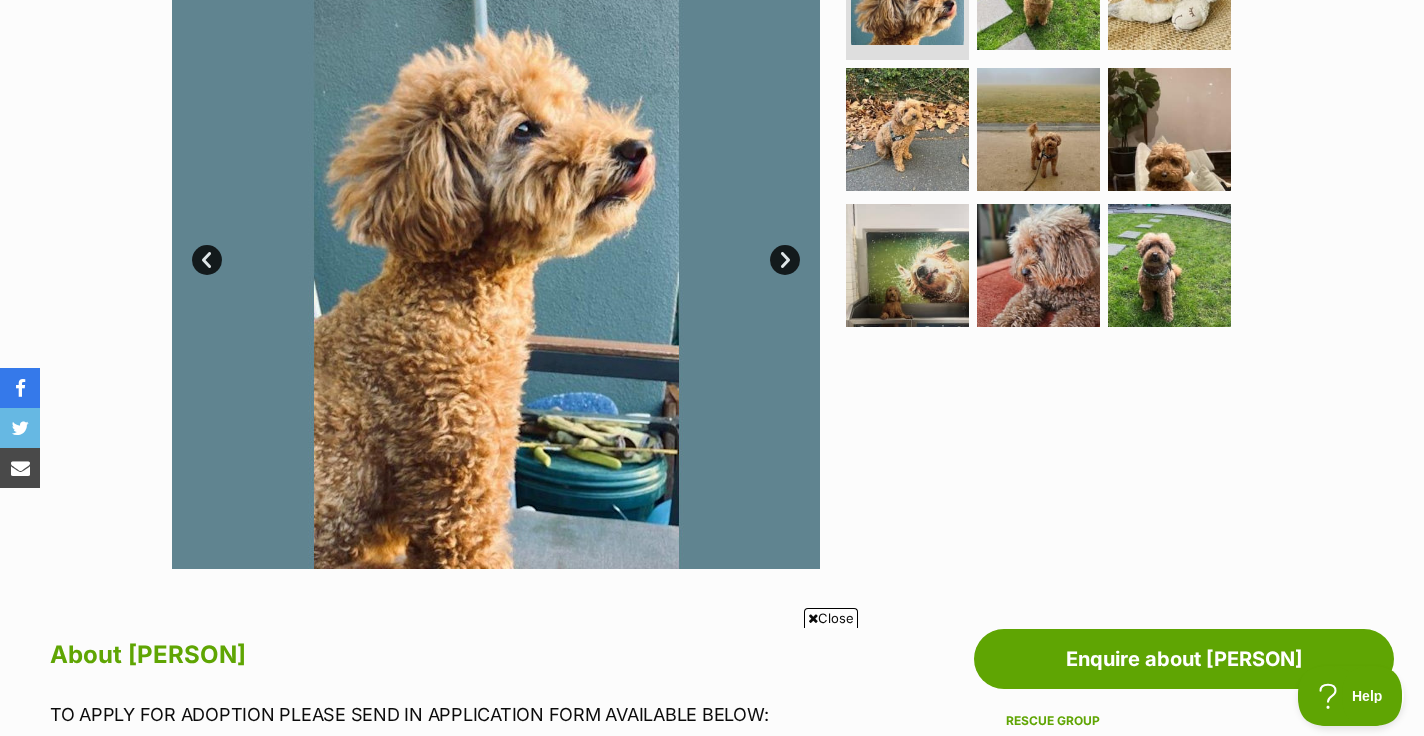 click on "Next" at bounding box center (785, 260) 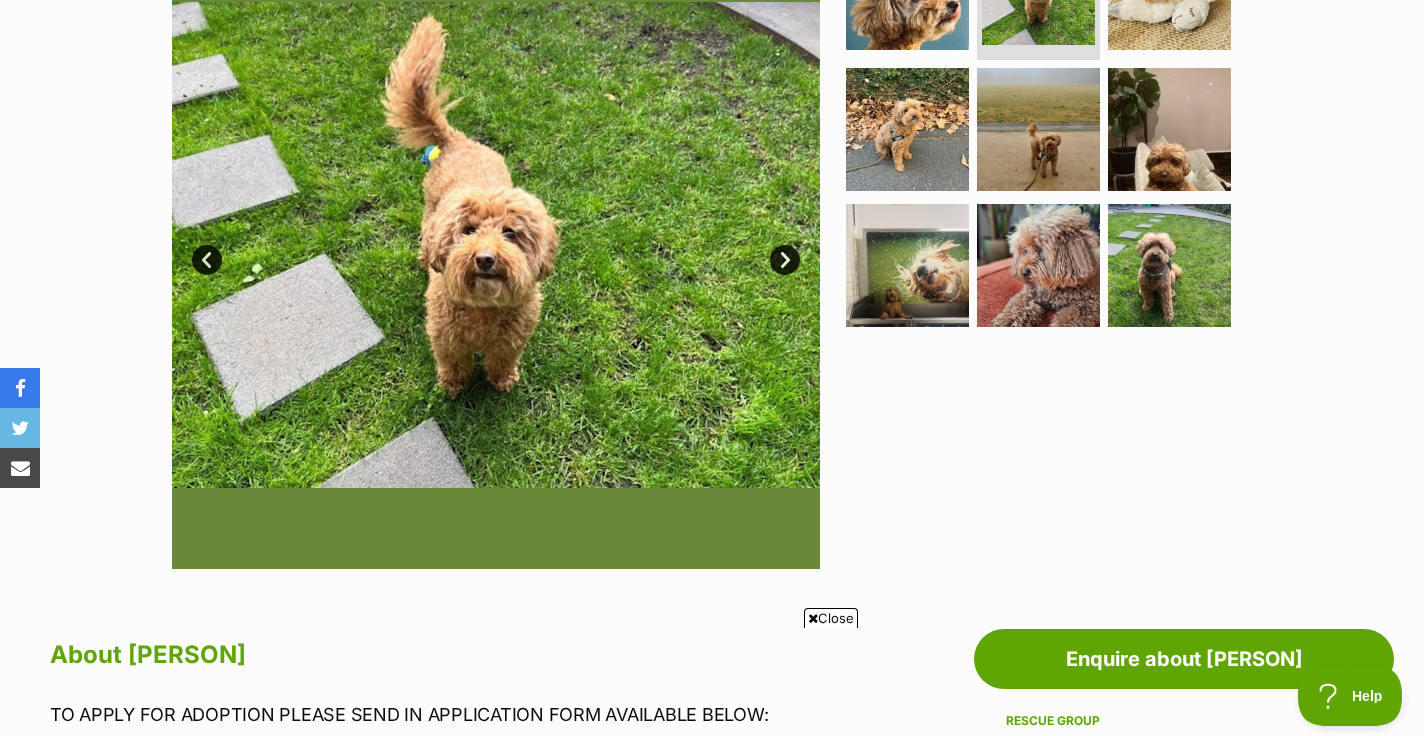 click on "Next" at bounding box center [785, 260] 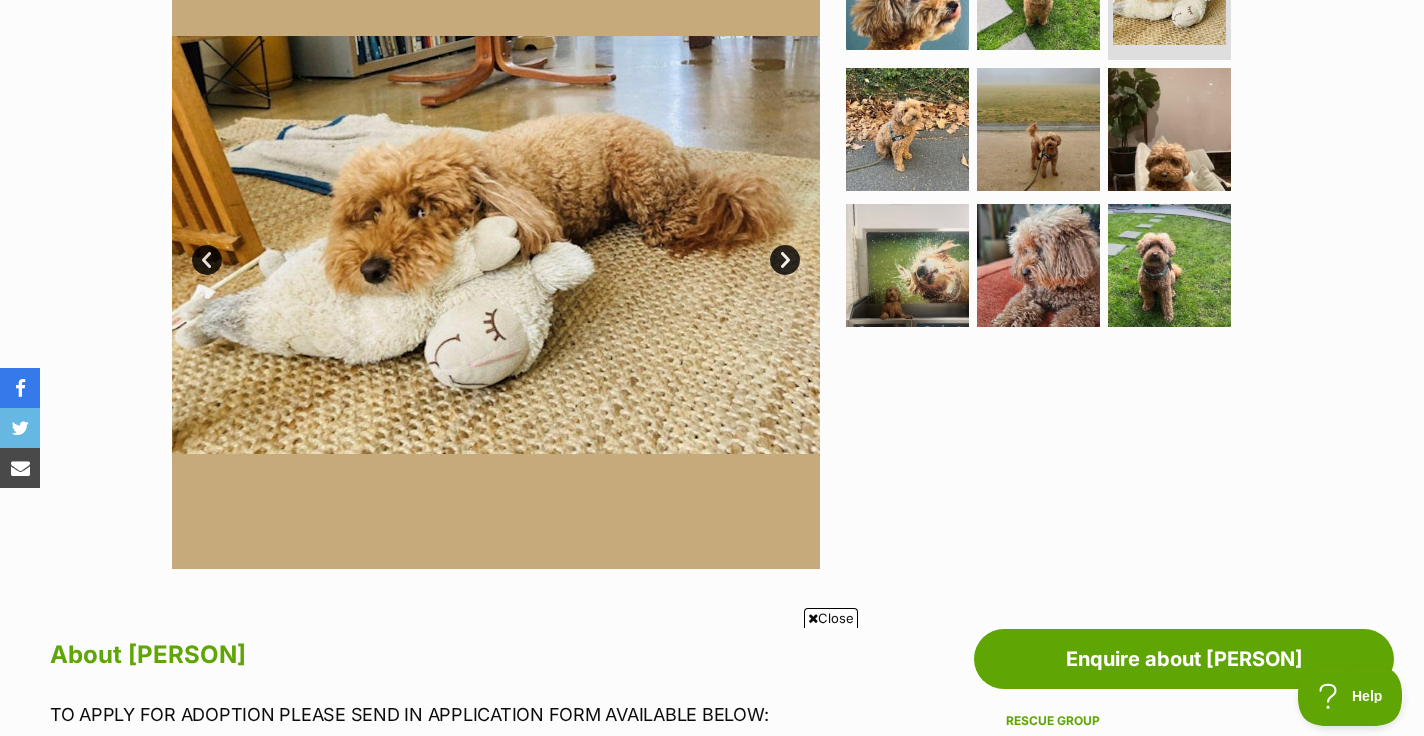 click on "Next" at bounding box center (785, 260) 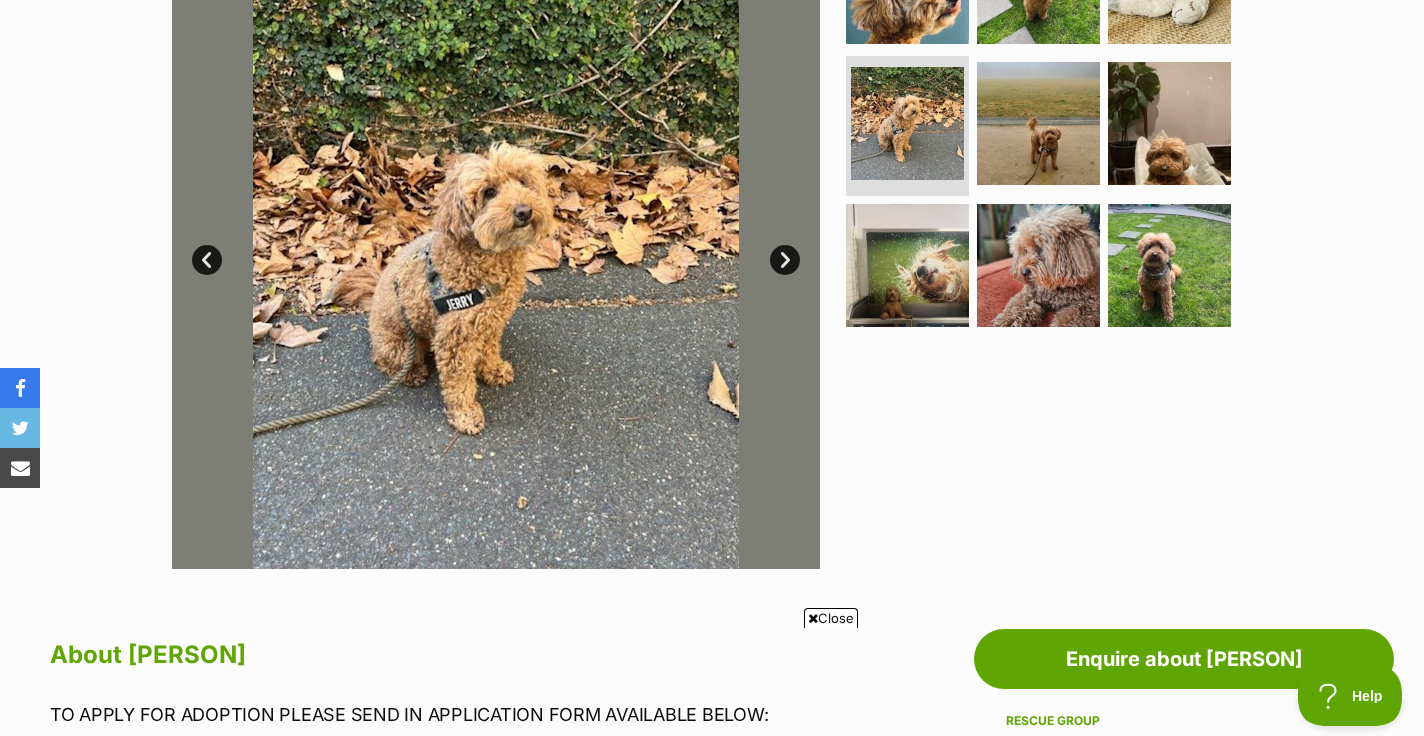 click on "Next" at bounding box center [785, 260] 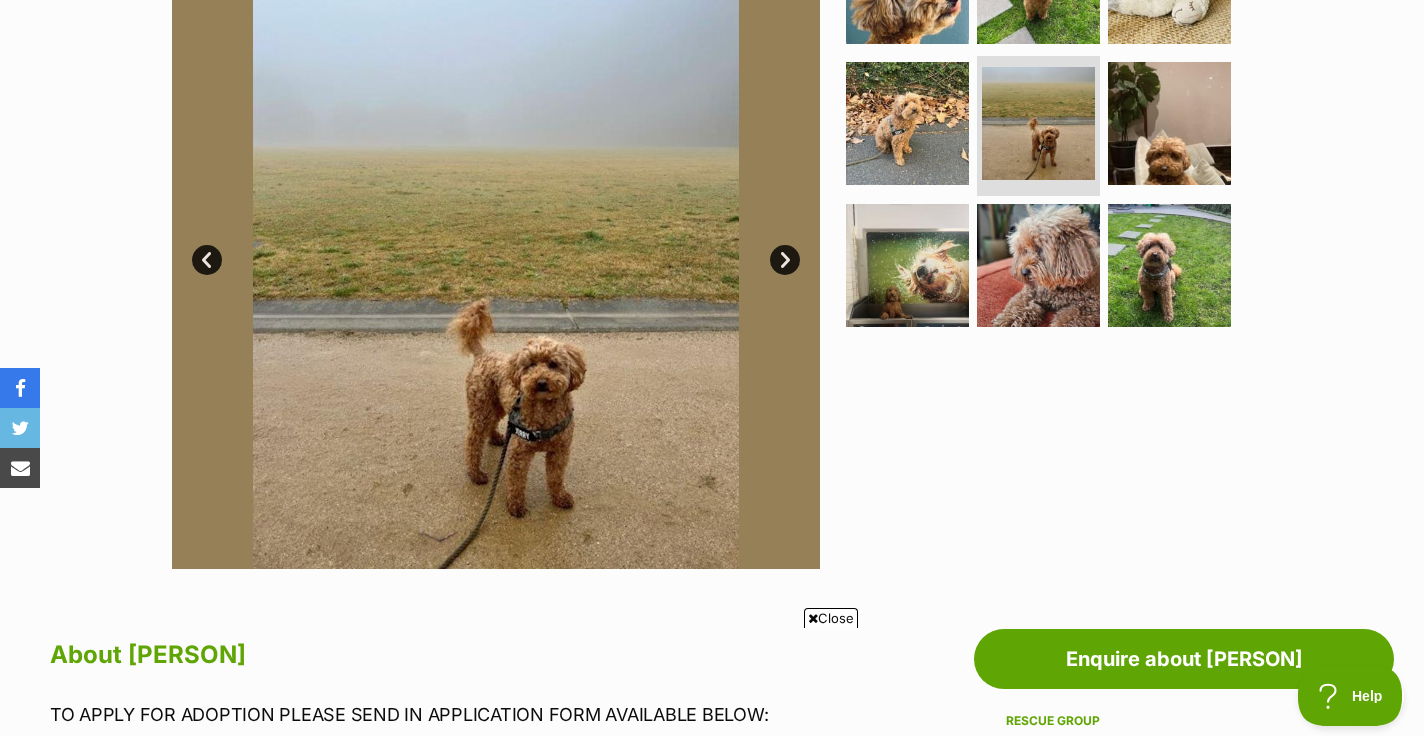 click on "Next" at bounding box center [785, 260] 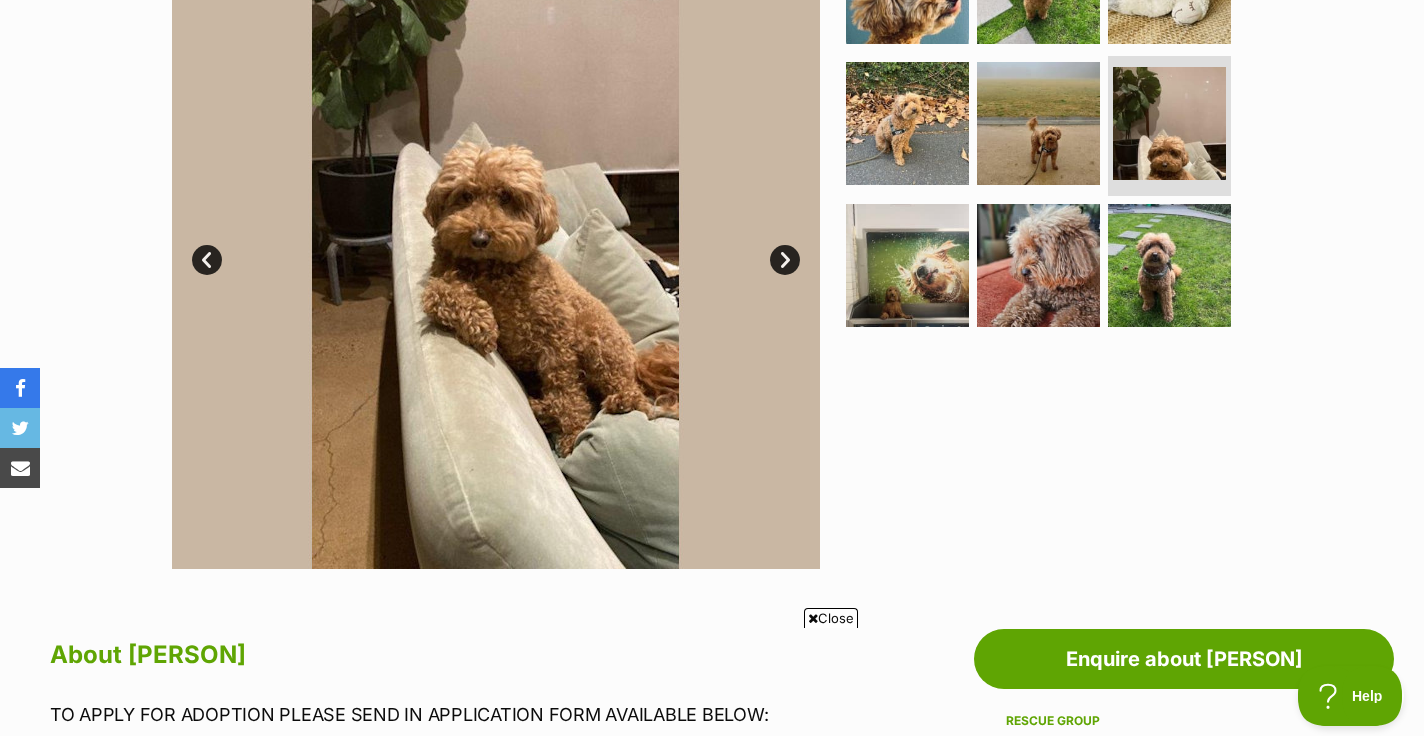 click on "Next" at bounding box center (785, 260) 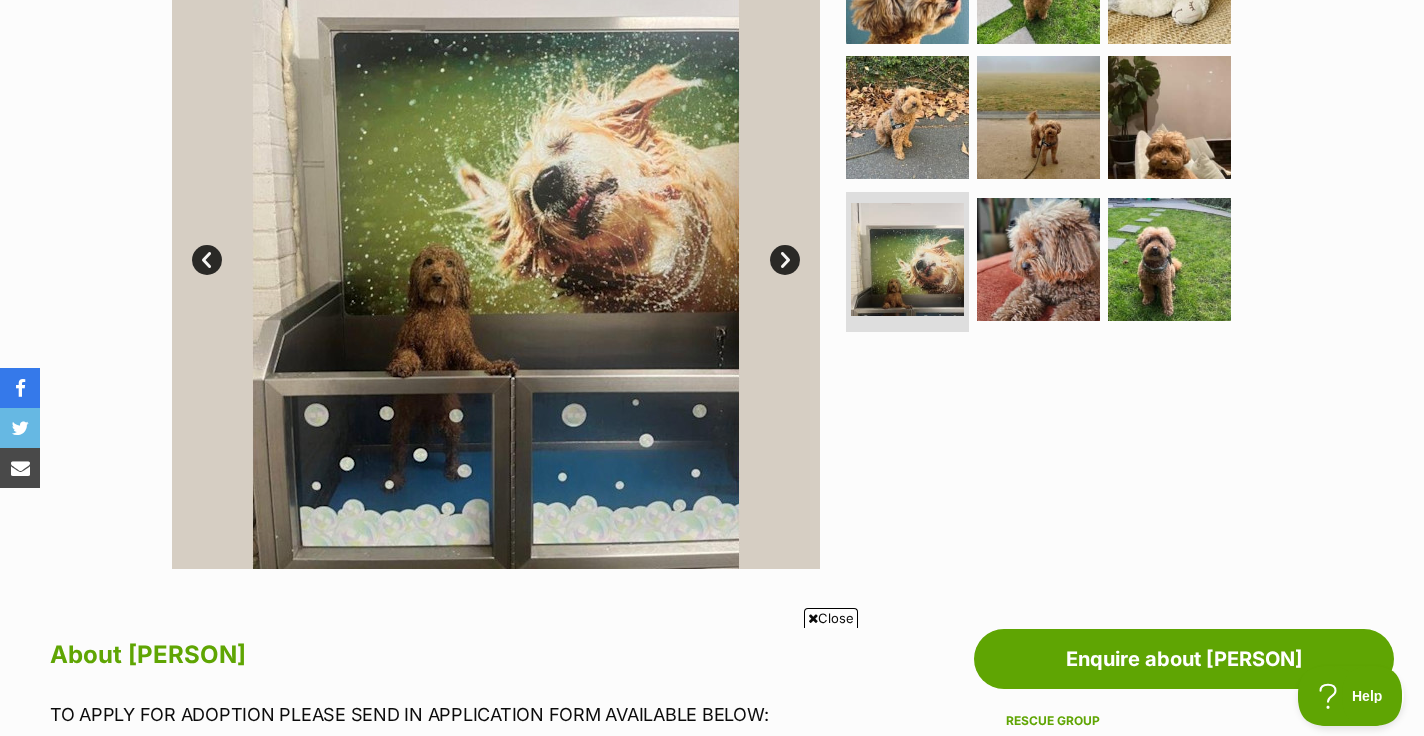 click on "Next" at bounding box center [785, 260] 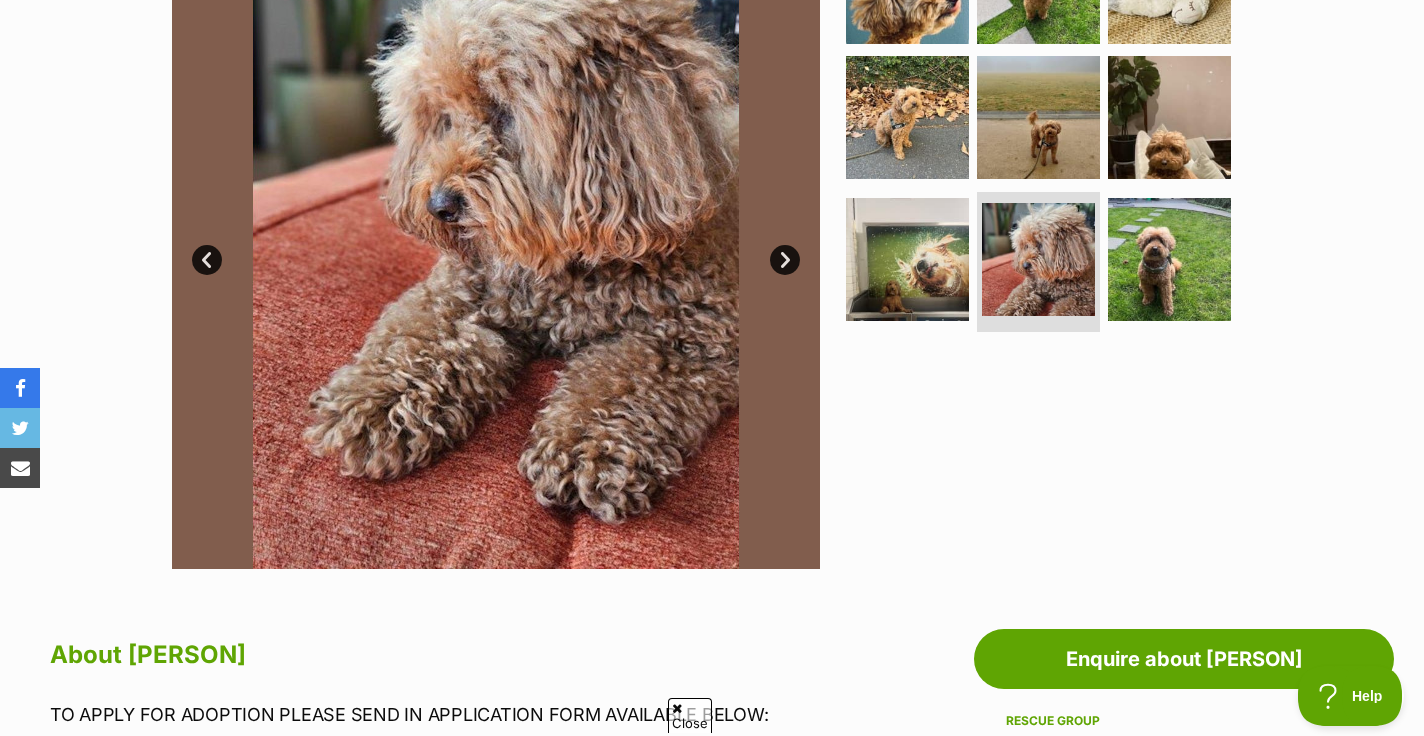 click on "Next" at bounding box center [785, 260] 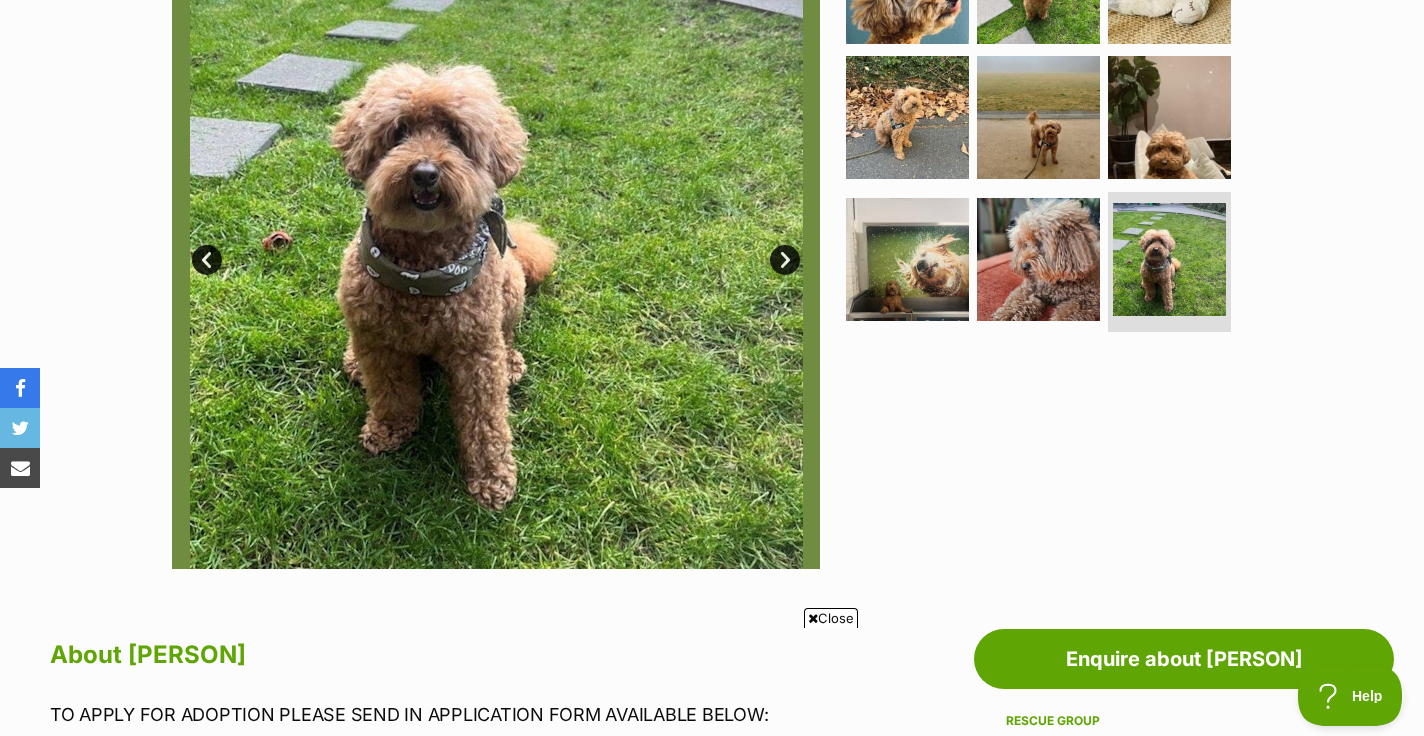 click on "Next" at bounding box center (785, 260) 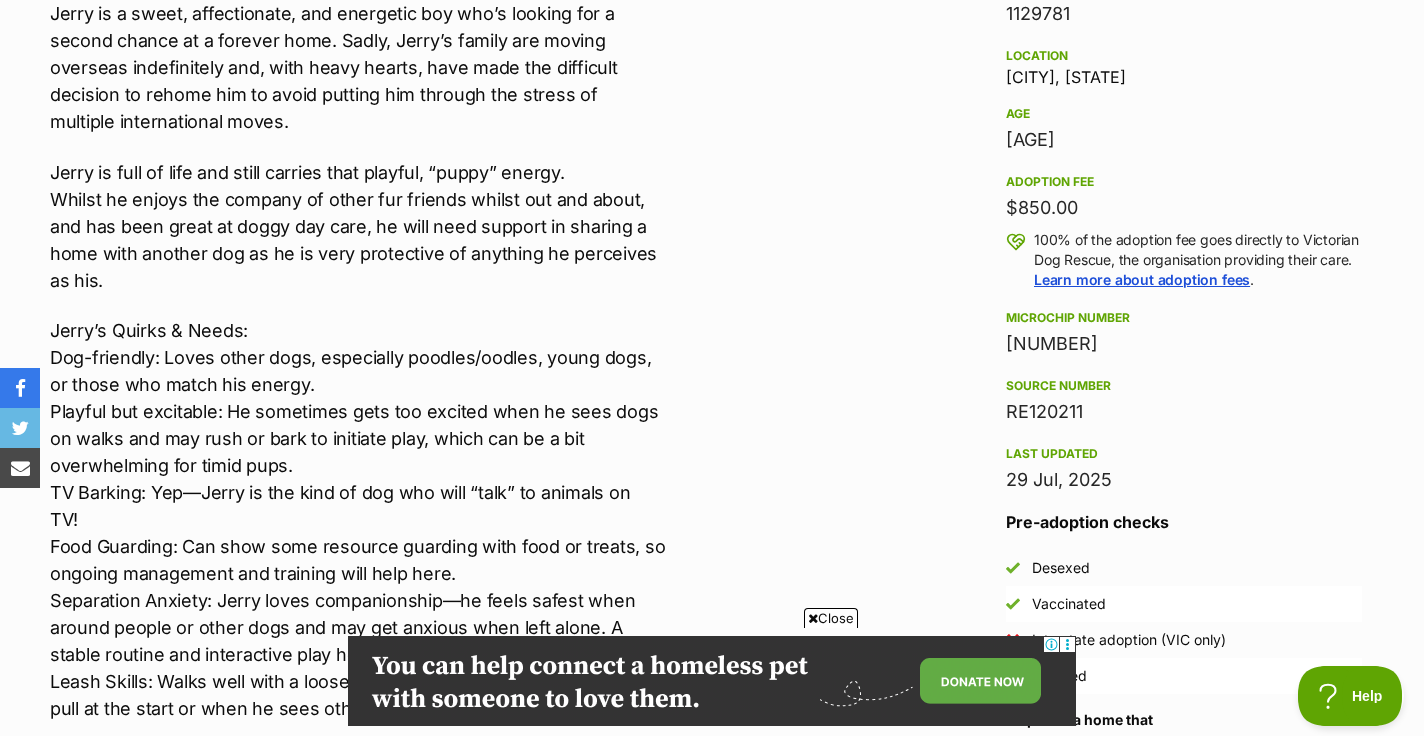 scroll, scrollTop: 1179, scrollLeft: 0, axis: vertical 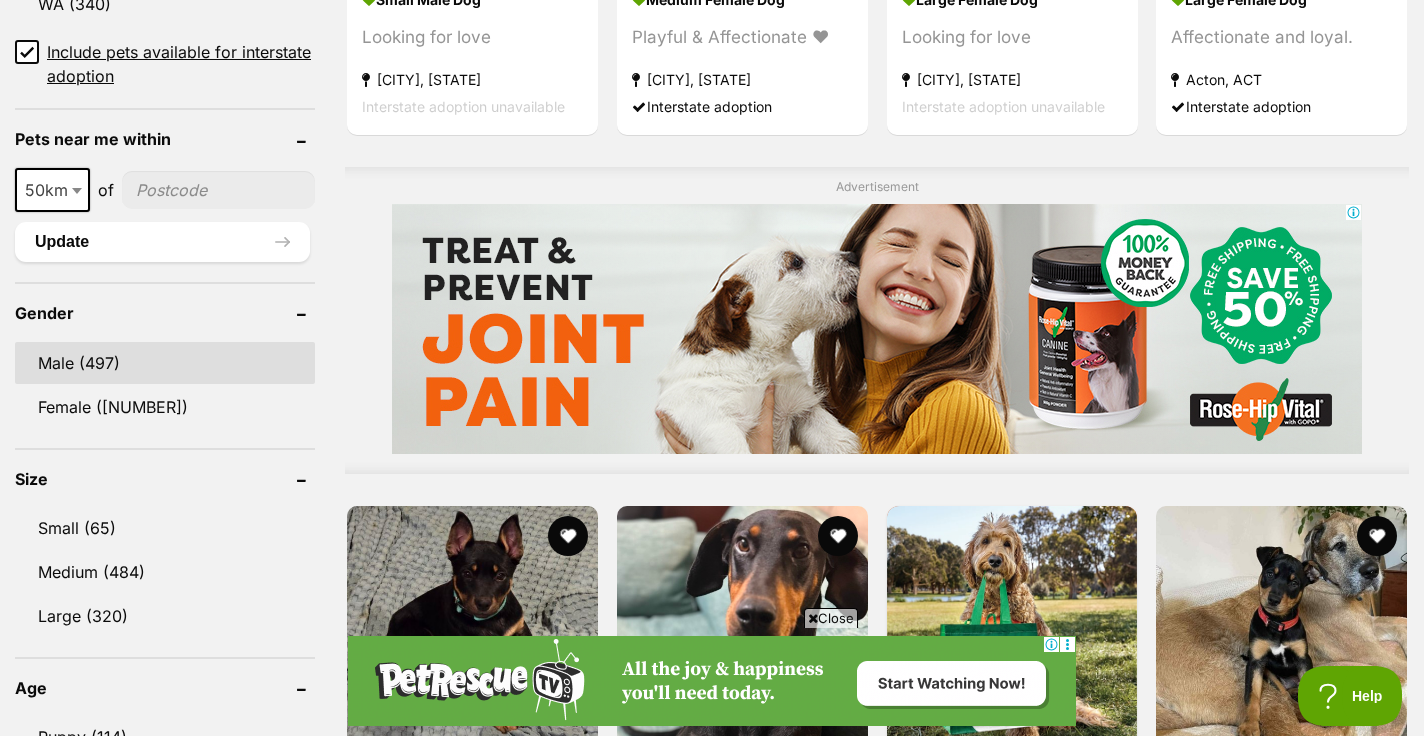 click on "Male (497)" at bounding box center [165, 363] 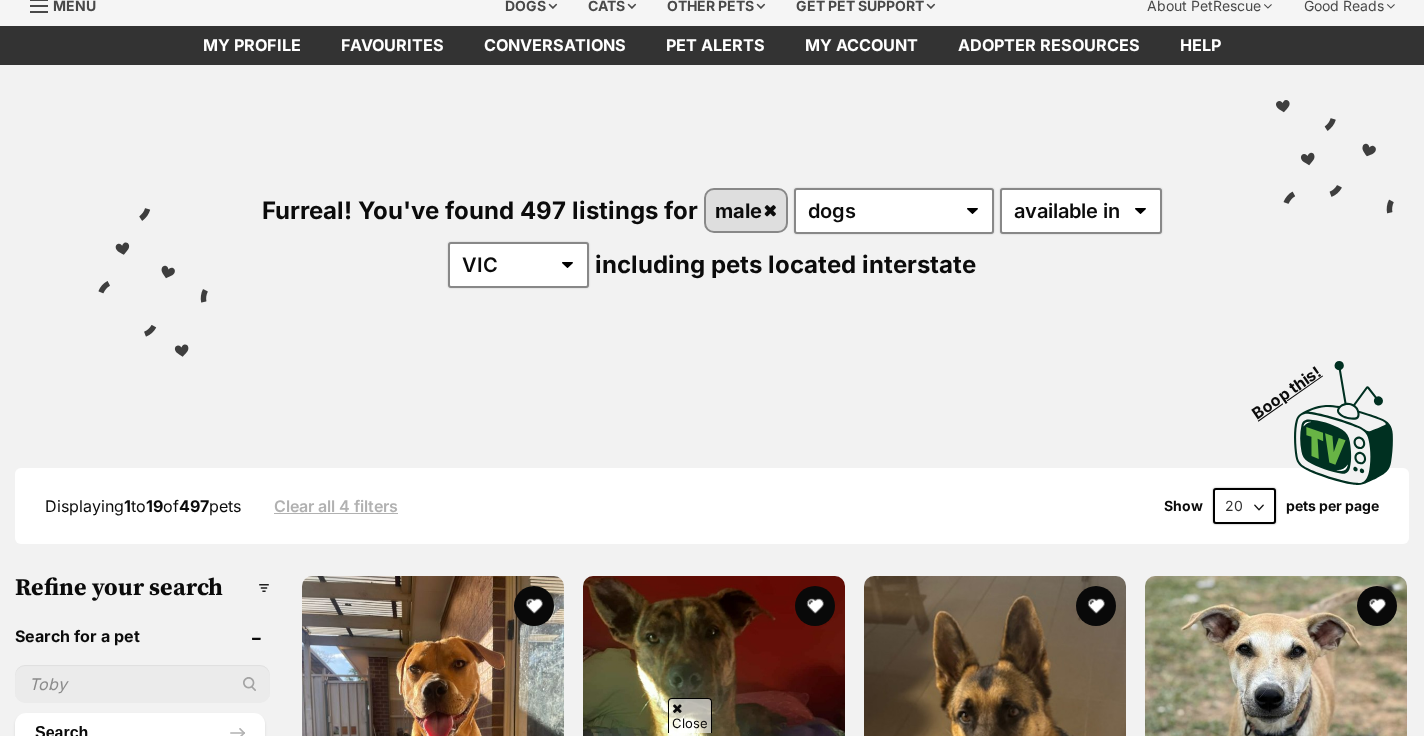 scroll, scrollTop: 0, scrollLeft: 0, axis: both 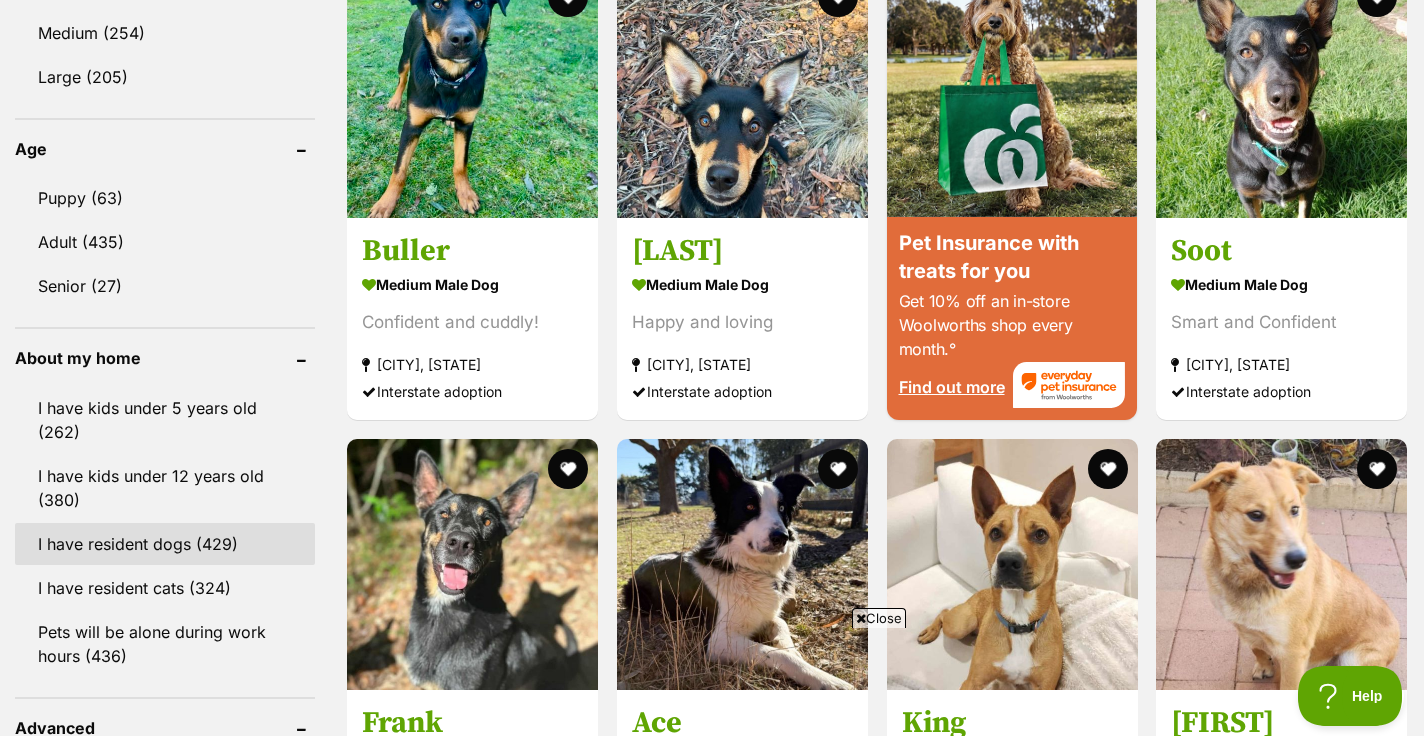 click on "I have resident dogs (429)" at bounding box center (165, 544) 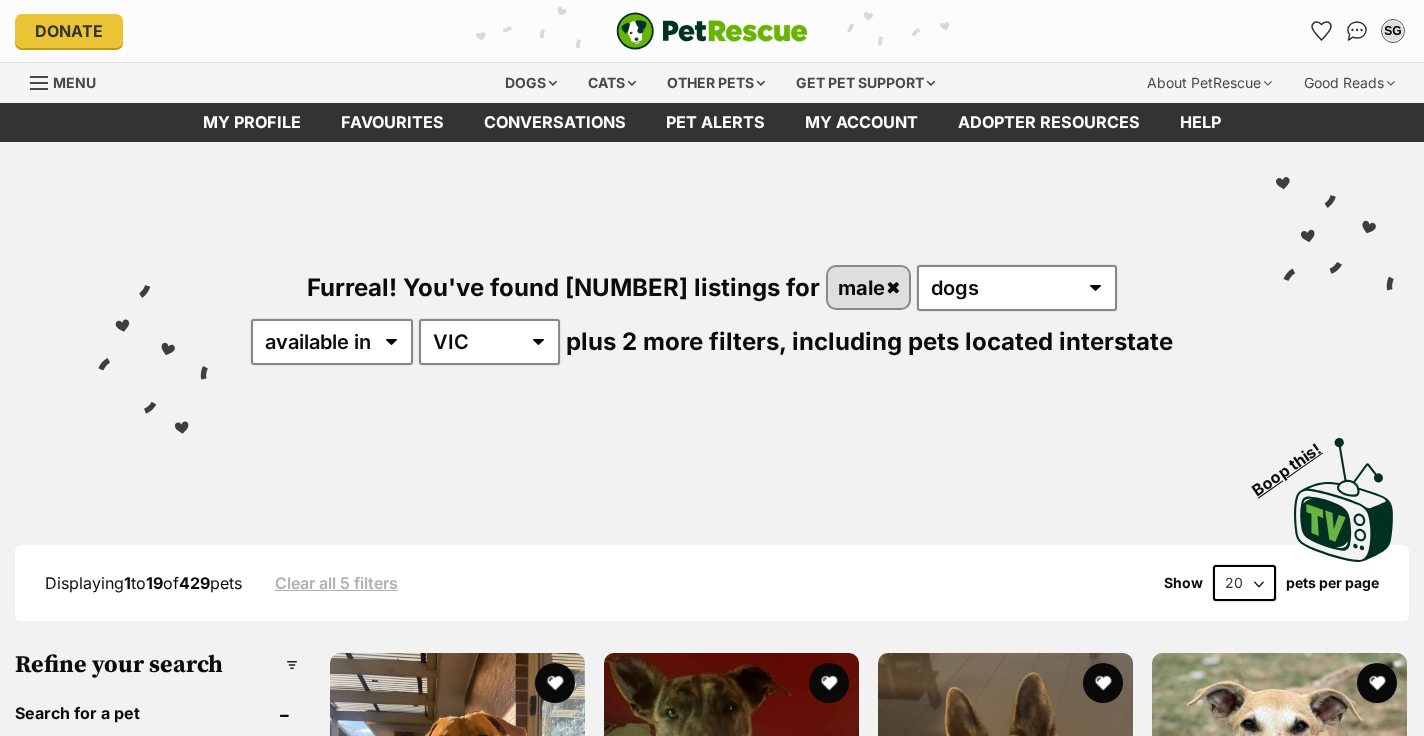 scroll, scrollTop: 0, scrollLeft: 0, axis: both 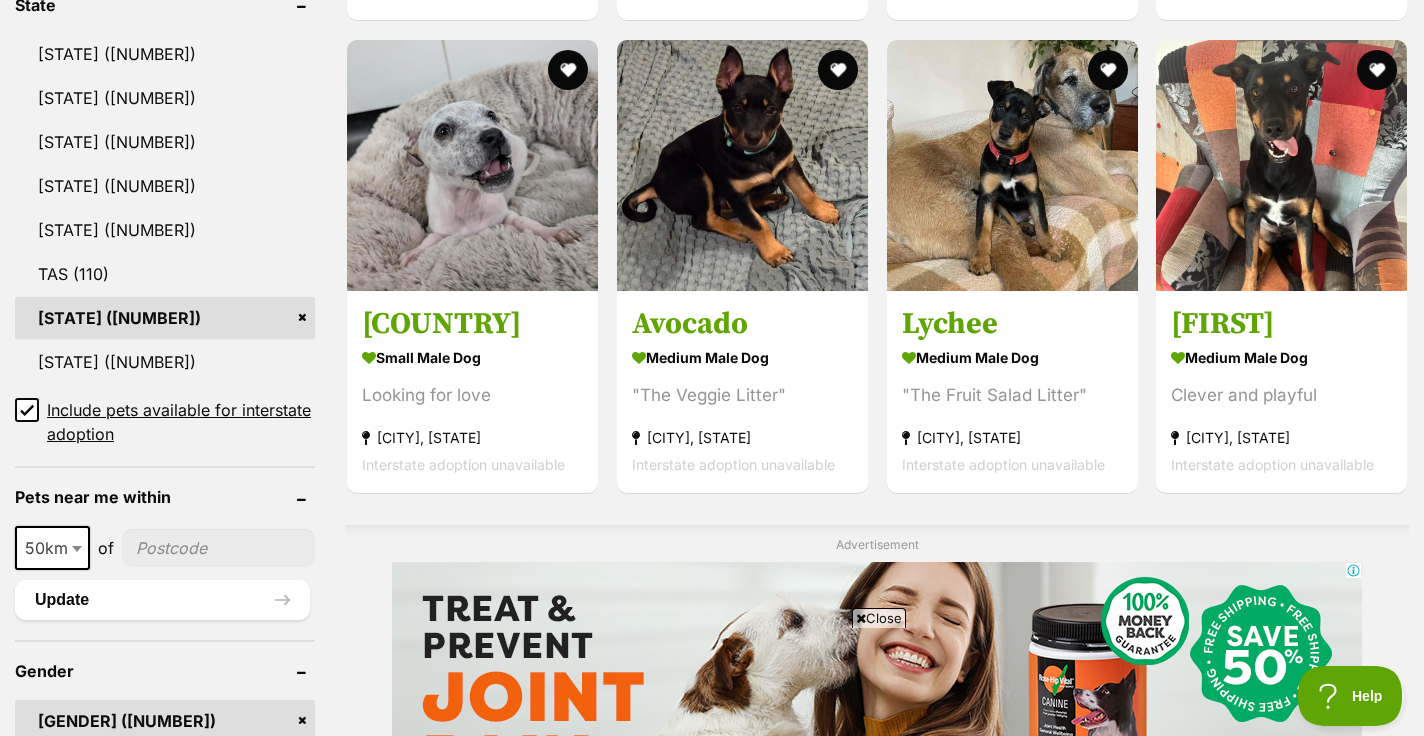 click 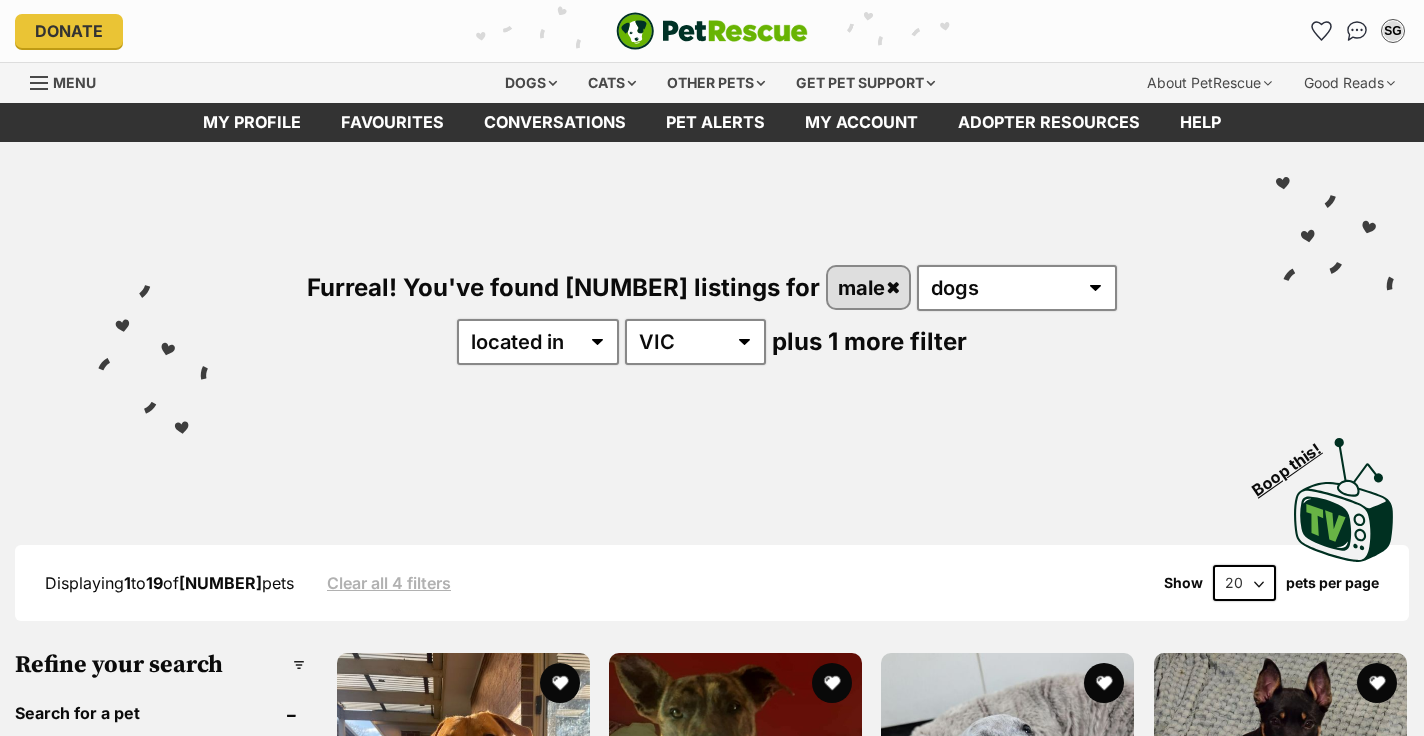 scroll, scrollTop: 10, scrollLeft: 0, axis: vertical 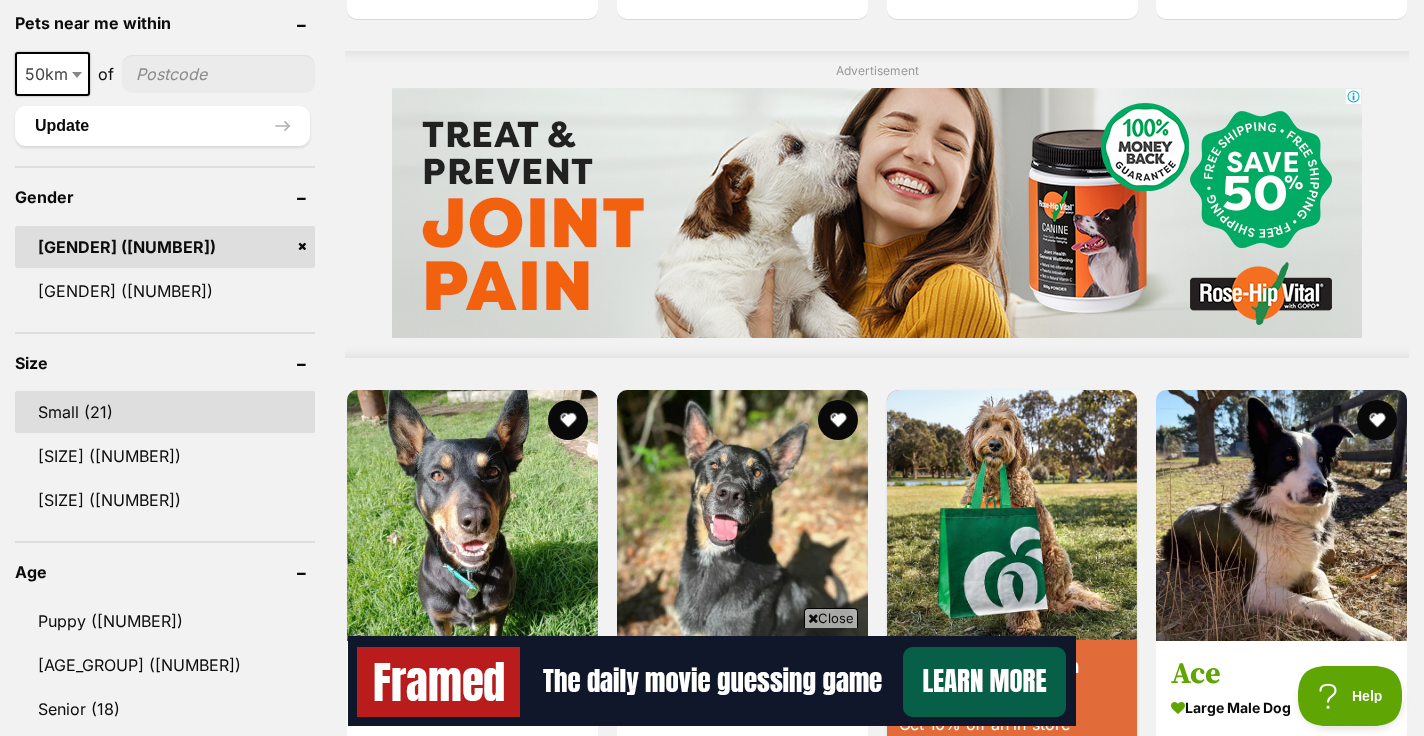 click on "Small (21)" at bounding box center [165, 412] 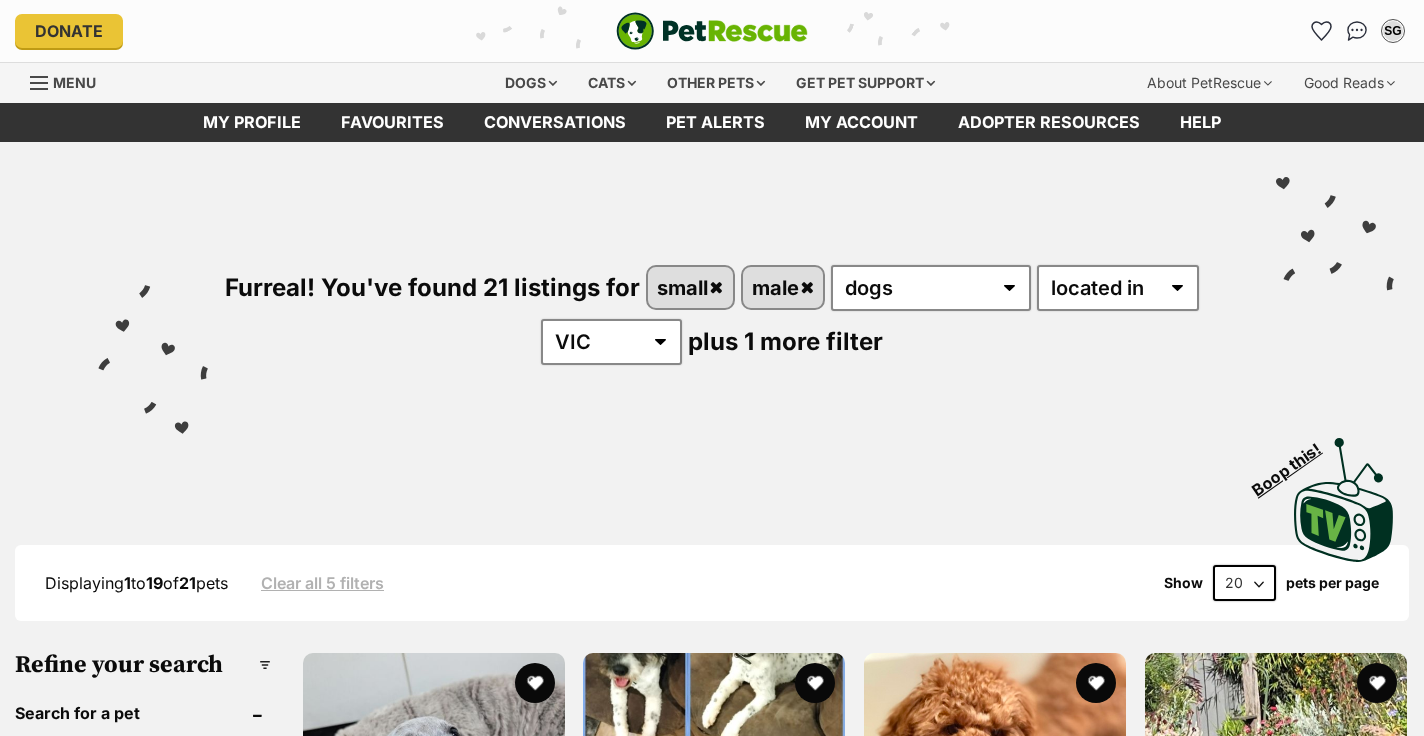 scroll, scrollTop: 0, scrollLeft: 0, axis: both 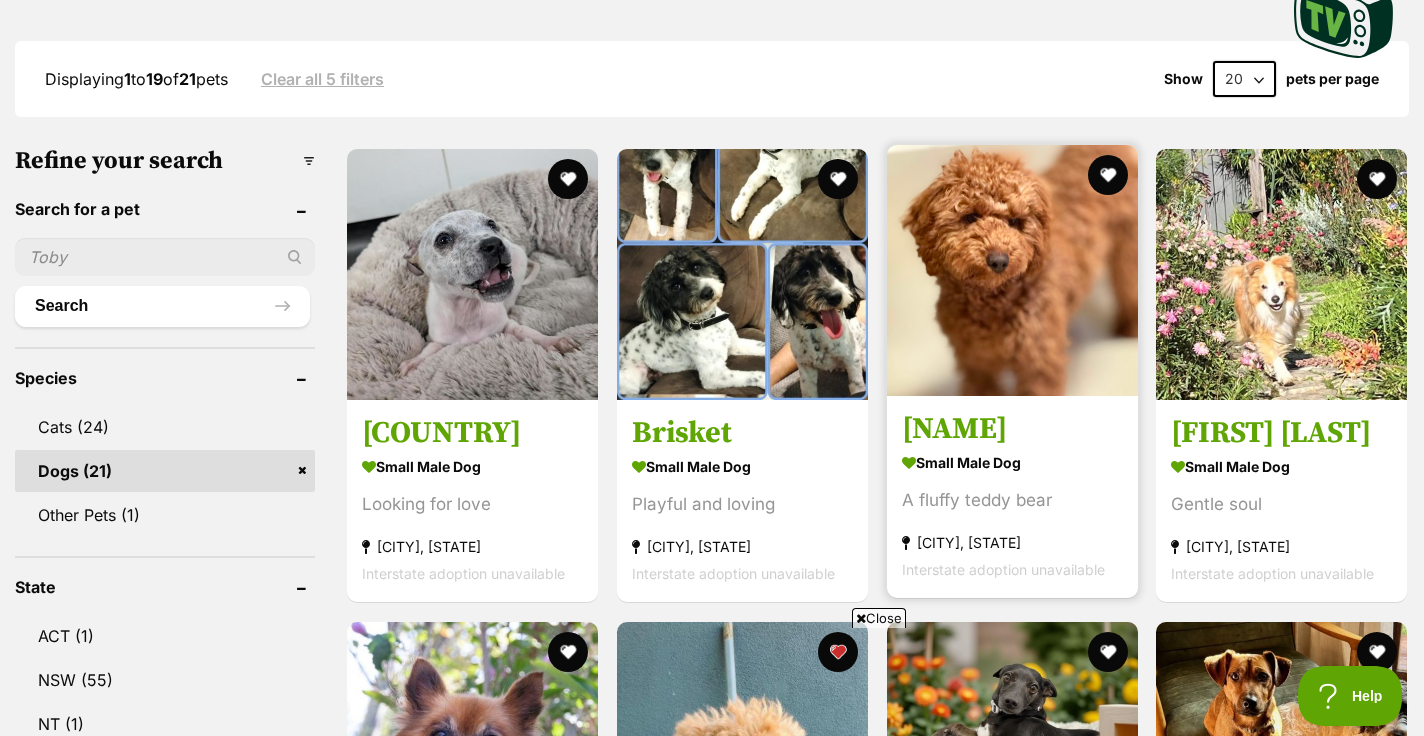 click at bounding box center (1012, 270) 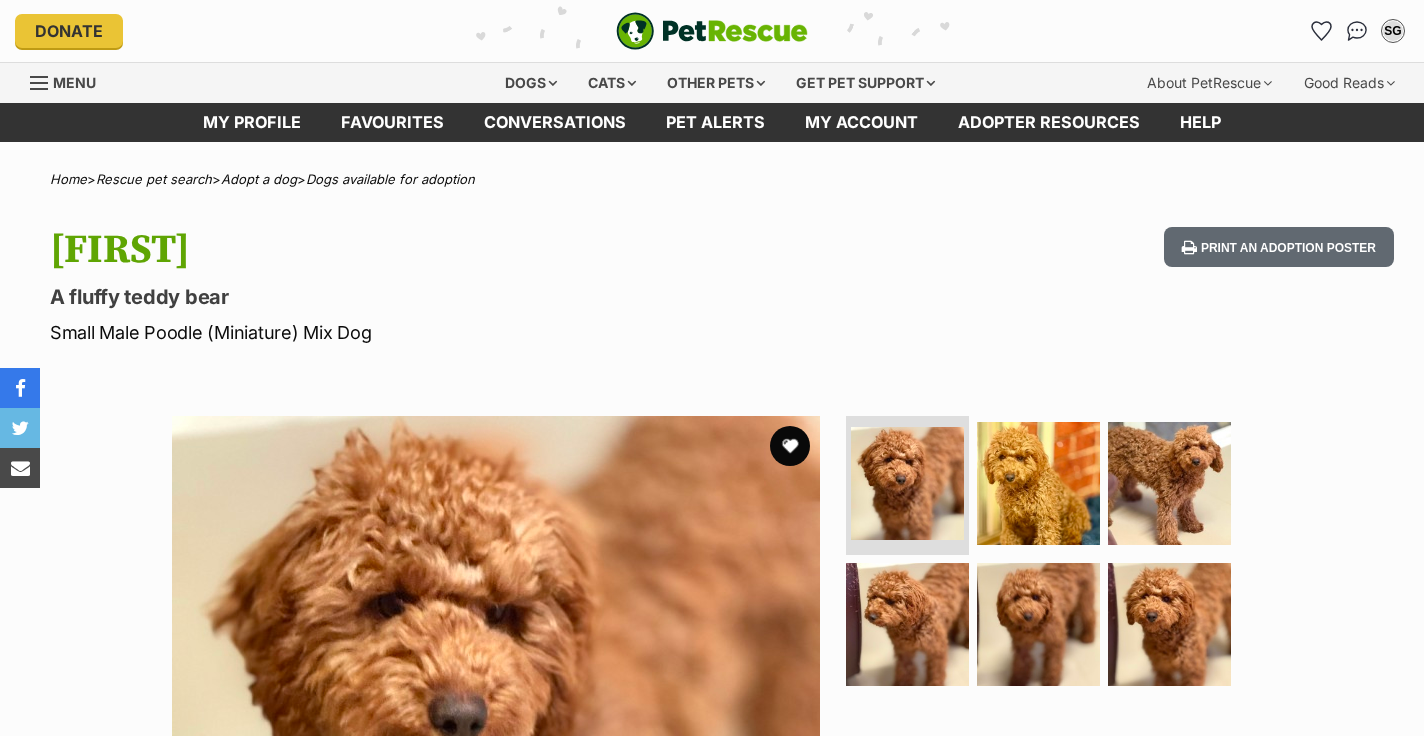 scroll, scrollTop: 13, scrollLeft: 0, axis: vertical 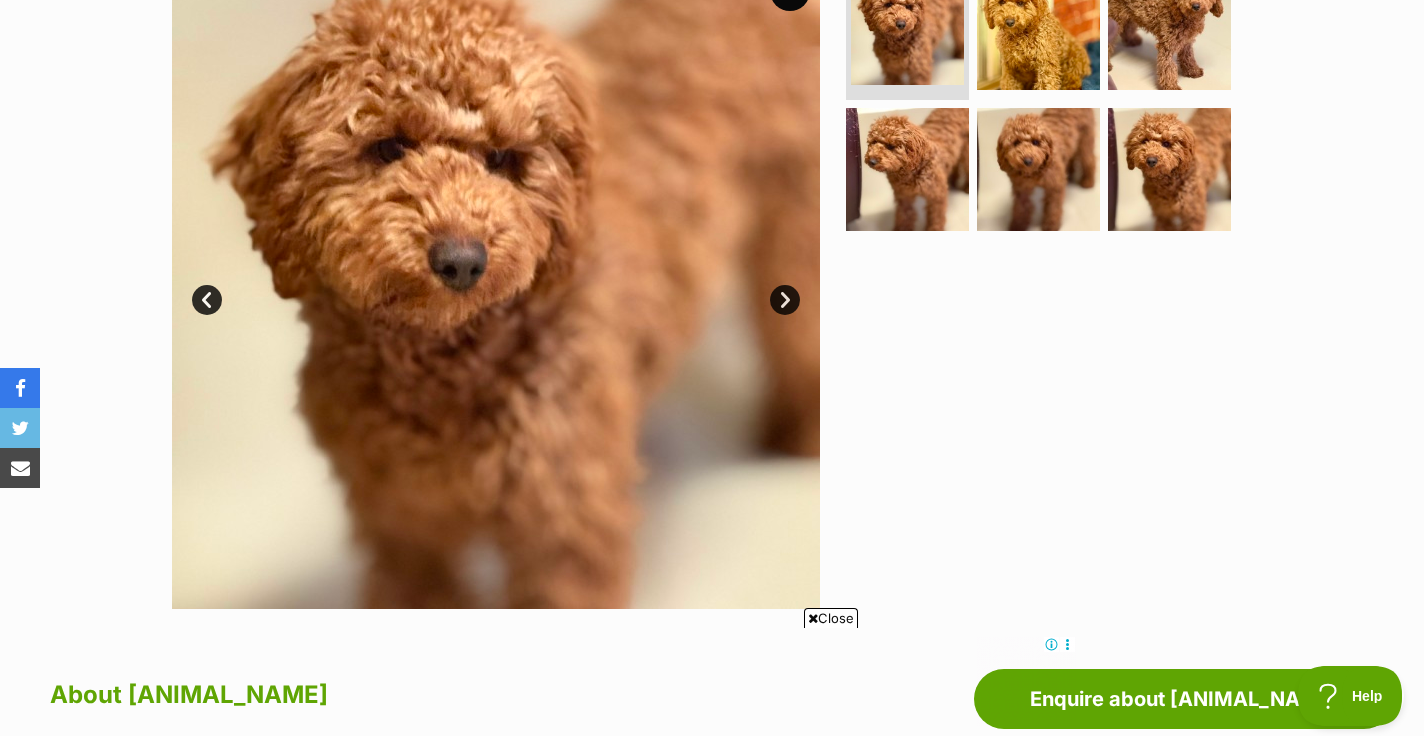 click on "Next" at bounding box center [785, 300] 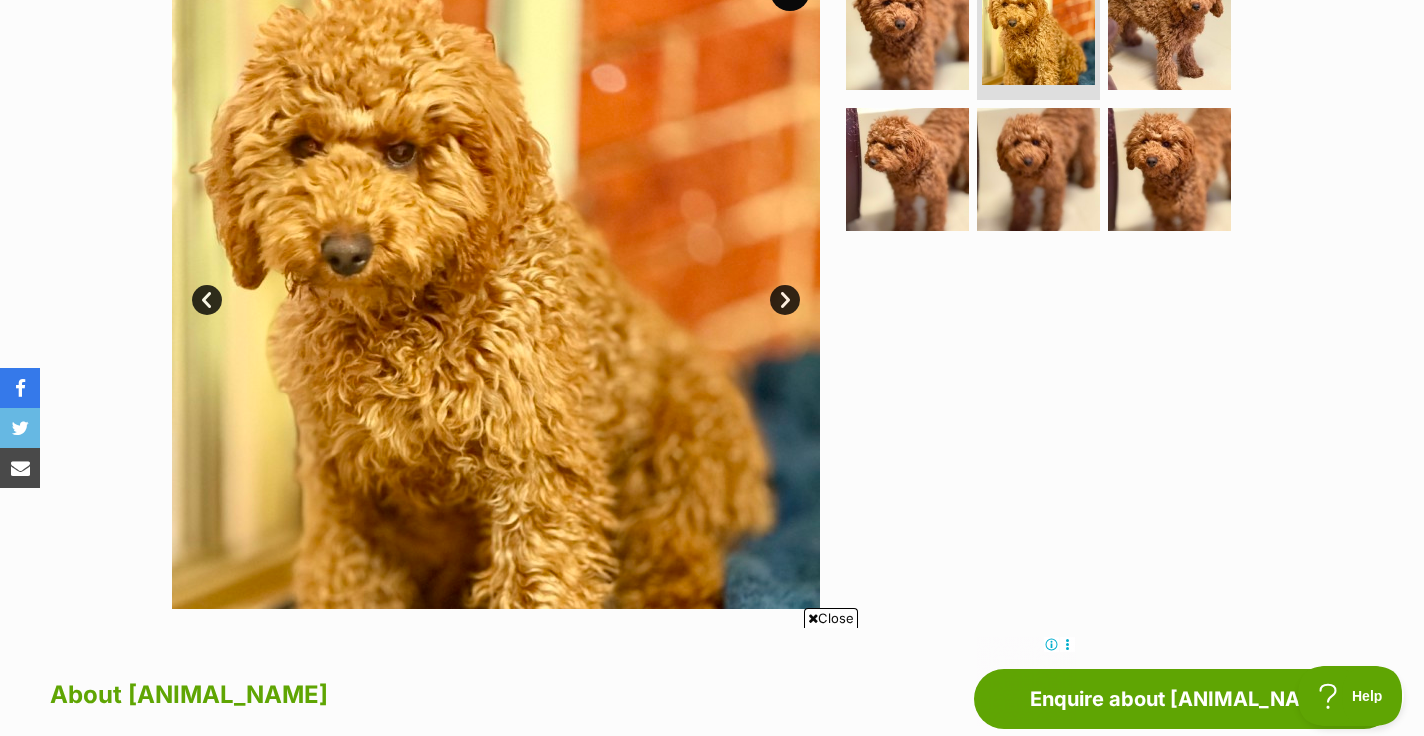 click on "Next" at bounding box center [785, 300] 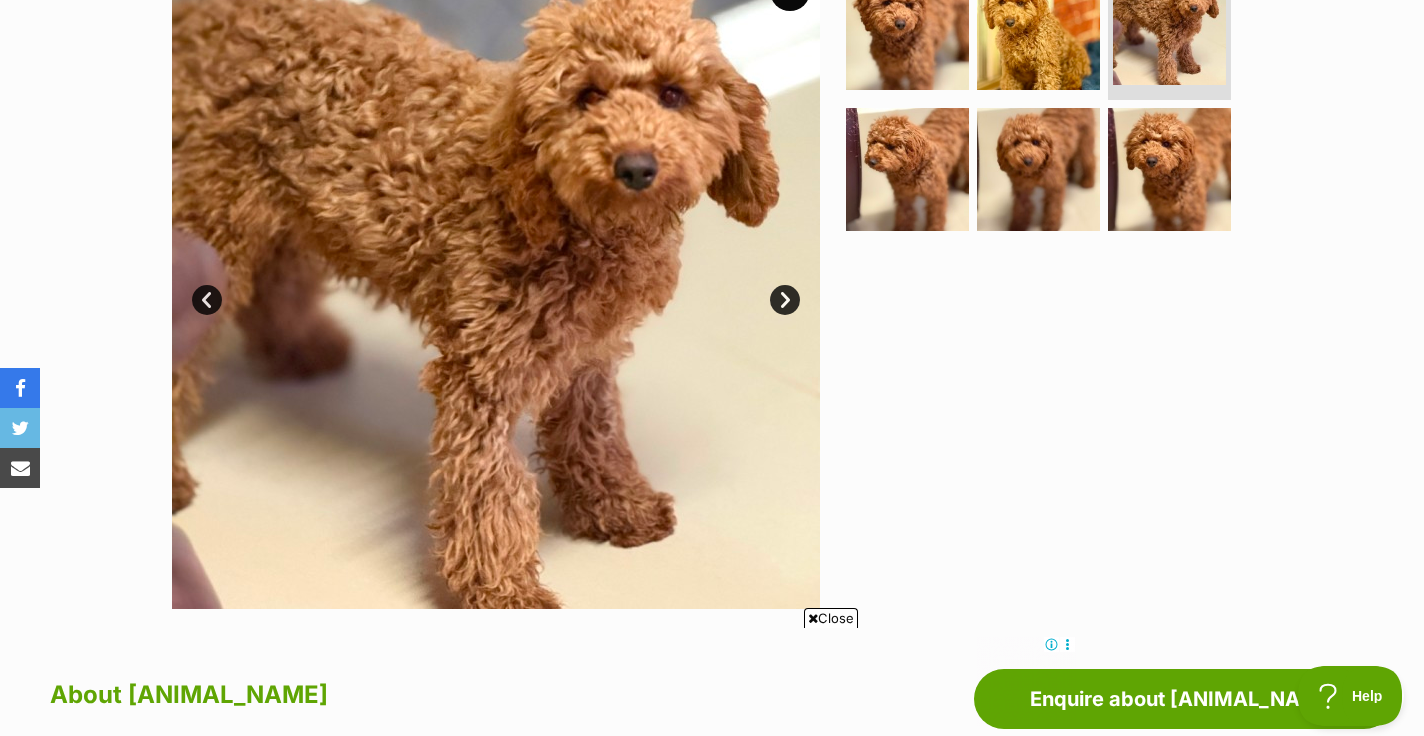 click on "Next" at bounding box center (785, 300) 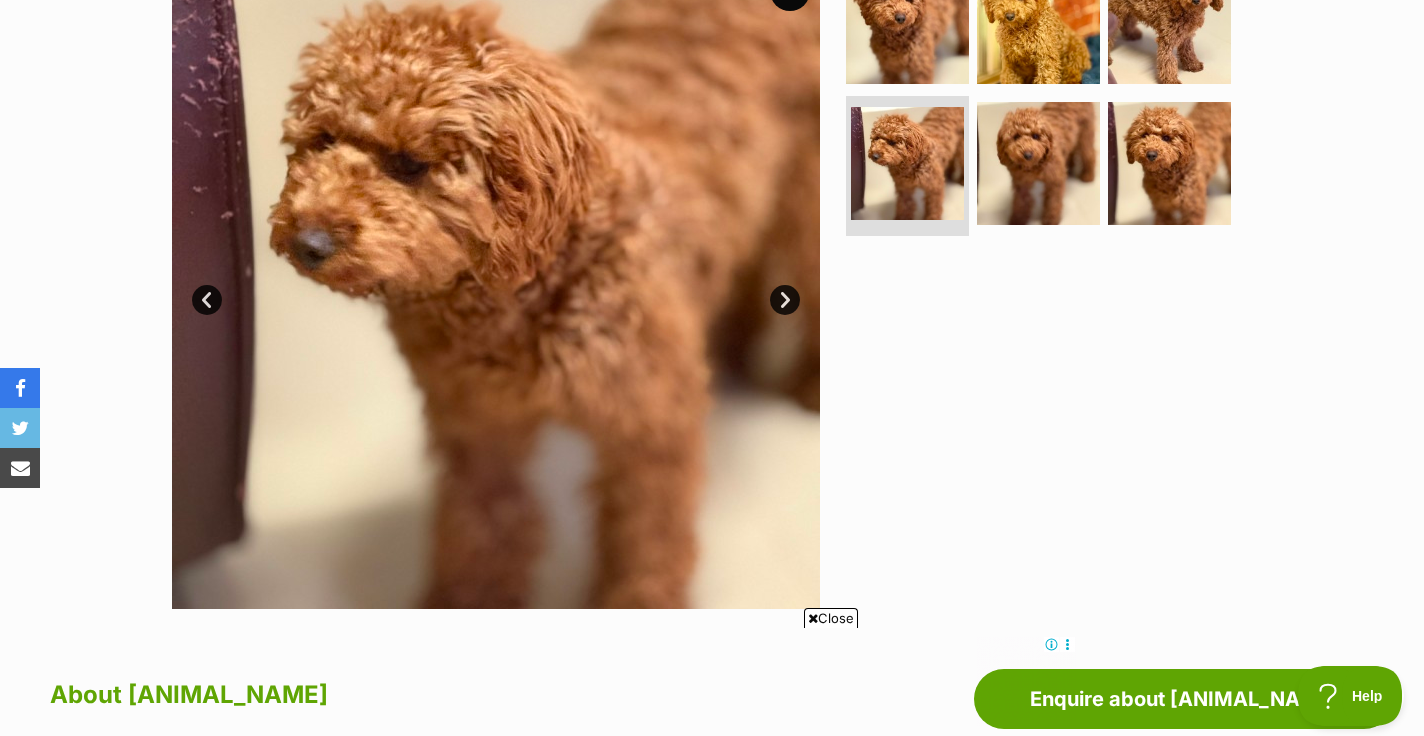 click on "Next" at bounding box center (785, 300) 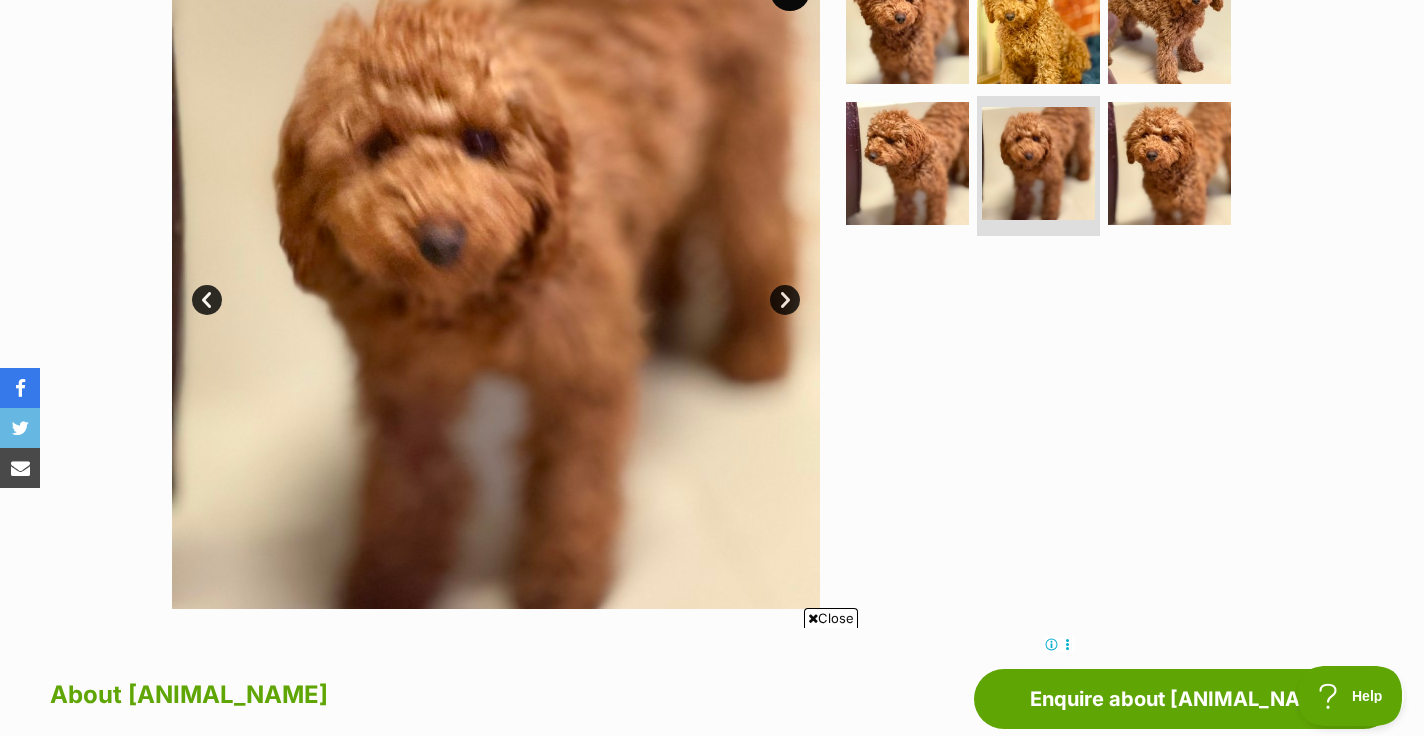 click on "Next" at bounding box center [785, 300] 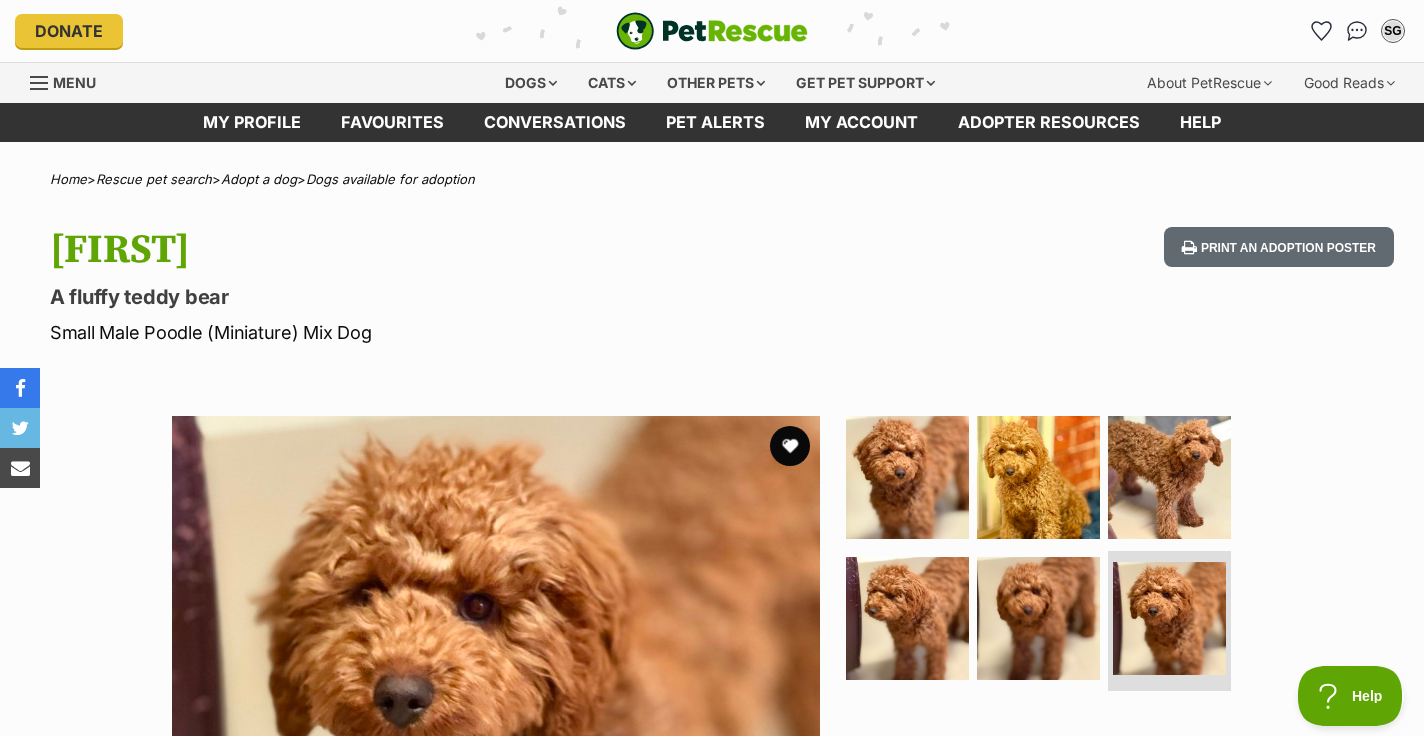 scroll, scrollTop: 0, scrollLeft: 0, axis: both 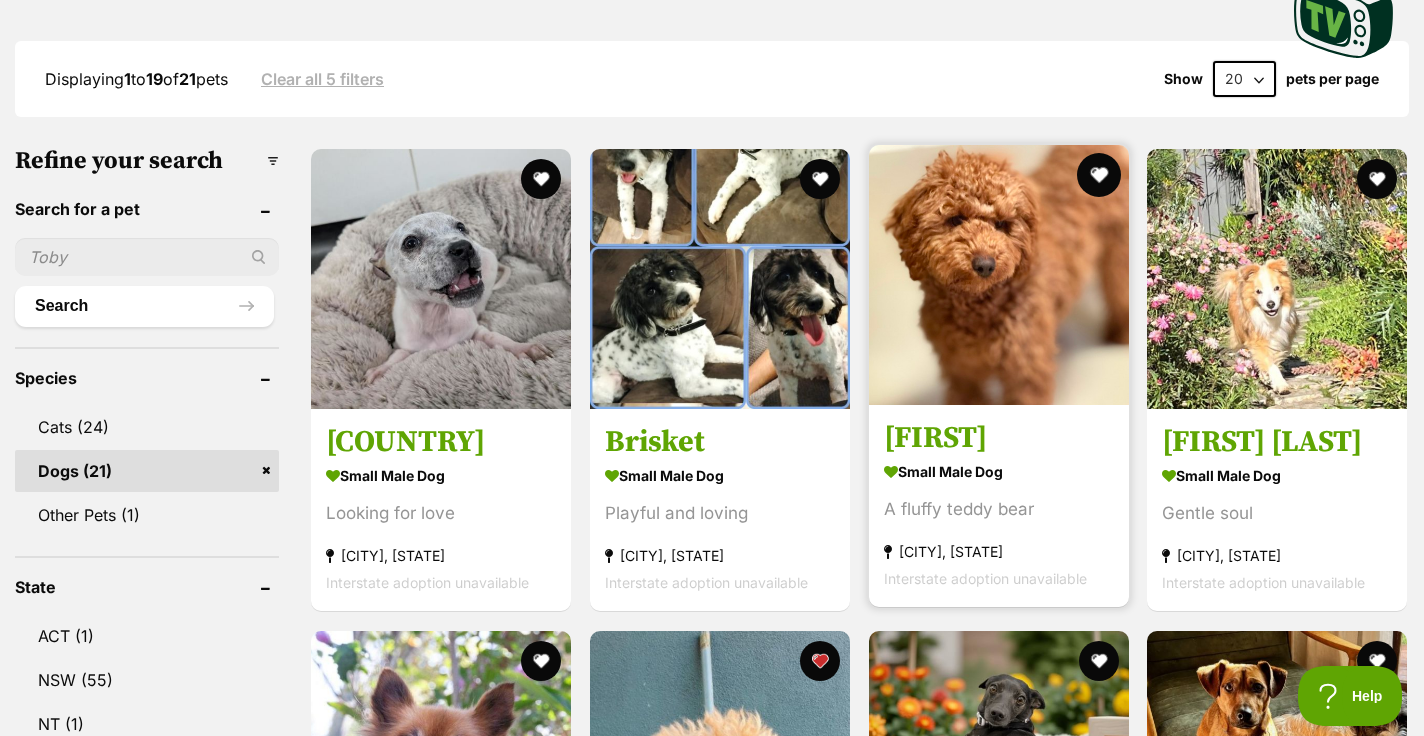 click at bounding box center (1098, 175) 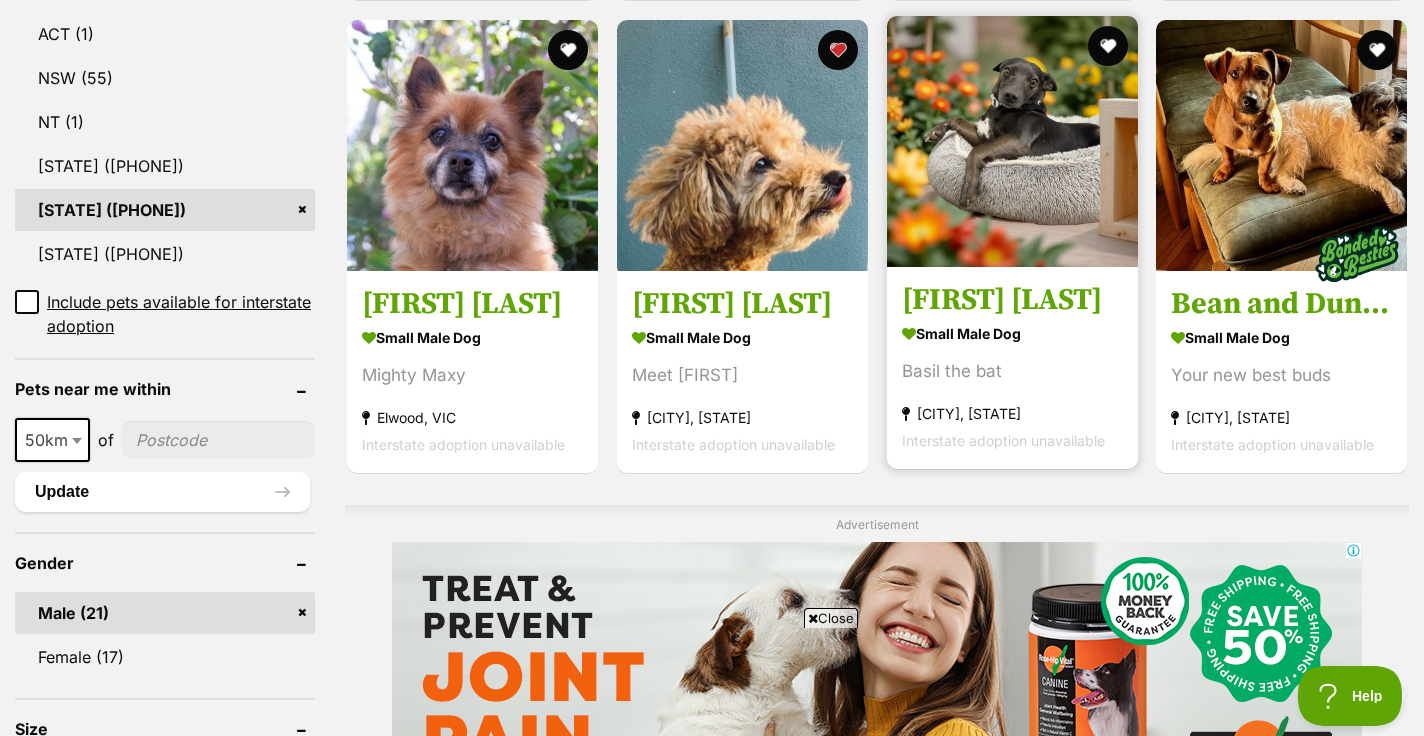 scroll, scrollTop: 1109, scrollLeft: 0, axis: vertical 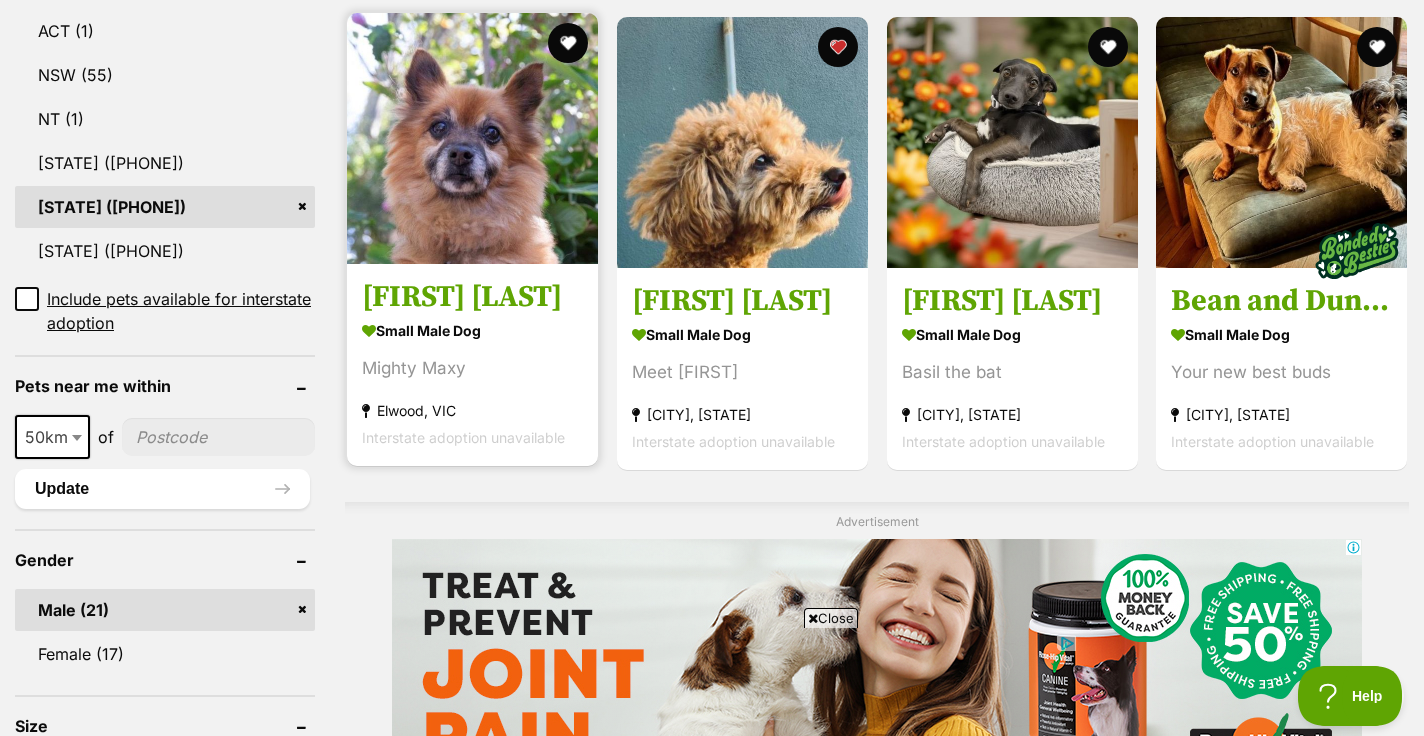 click on "small male Dog" at bounding box center (472, 330) 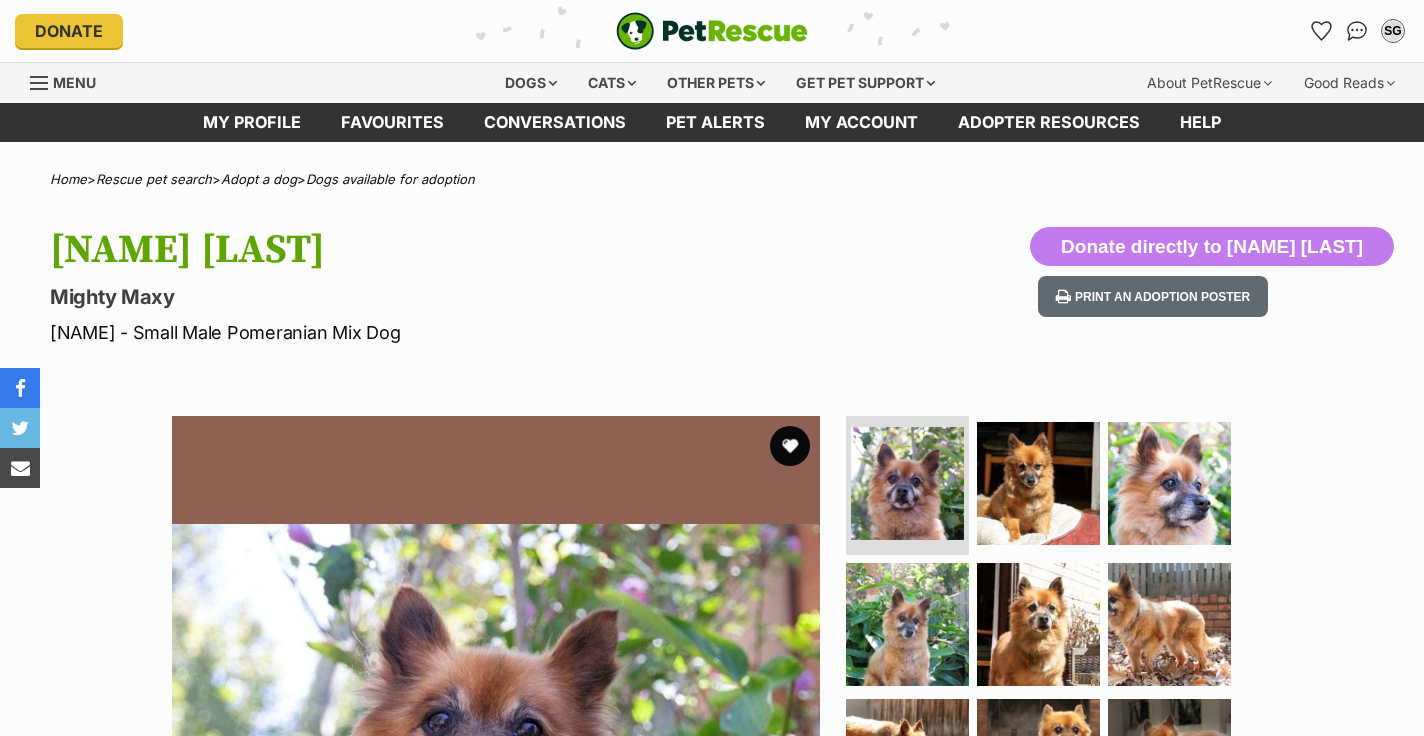 scroll, scrollTop: 0, scrollLeft: 0, axis: both 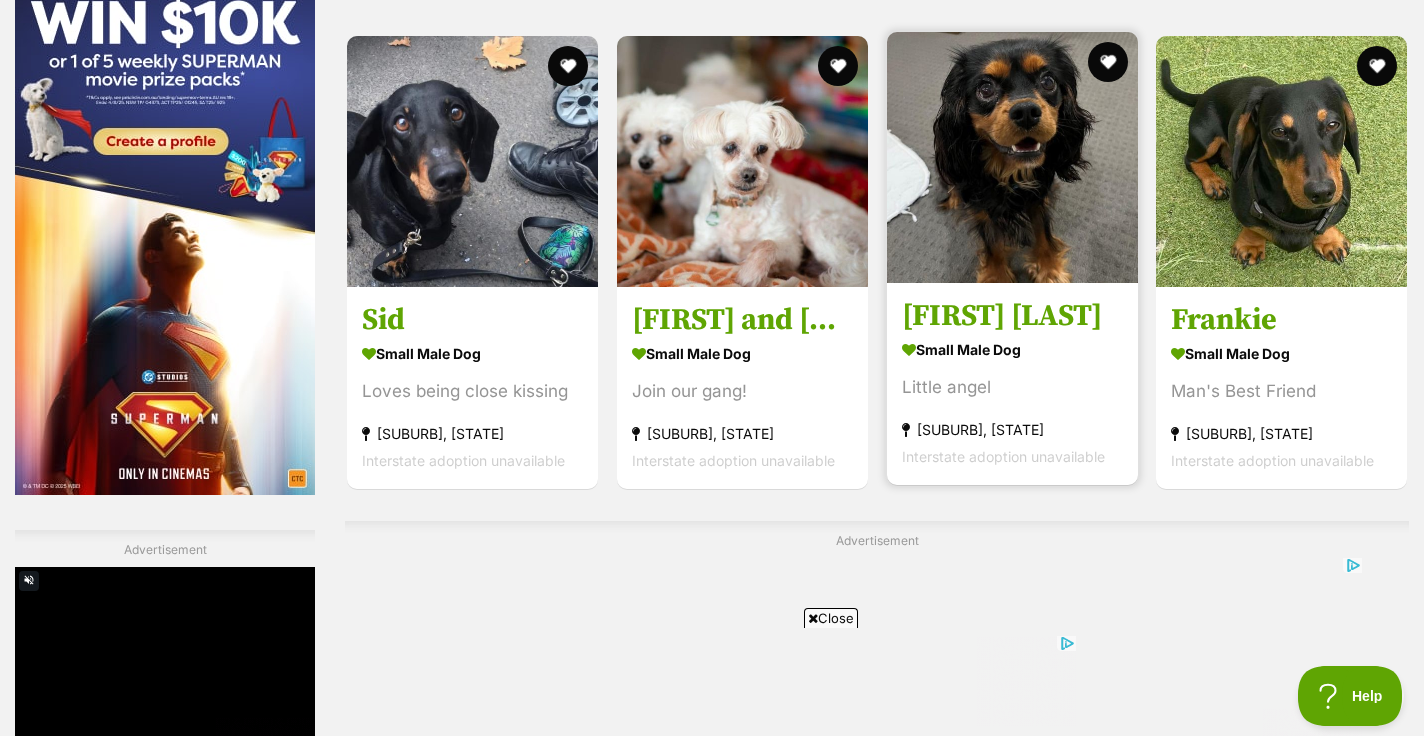 click on "small male Dog" at bounding box center [1012, 349] 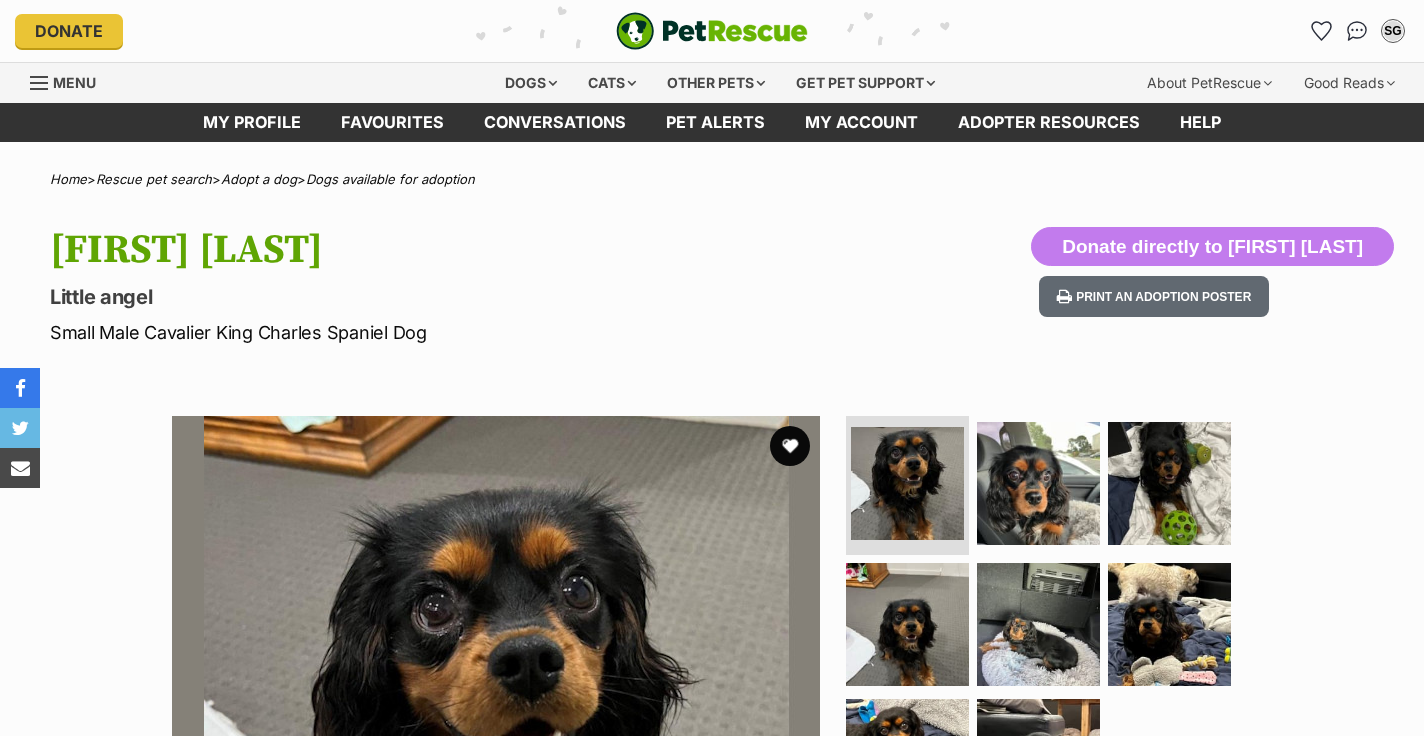 scroll, scrollTop: 6, scrollLeft: 0, axis: vertical 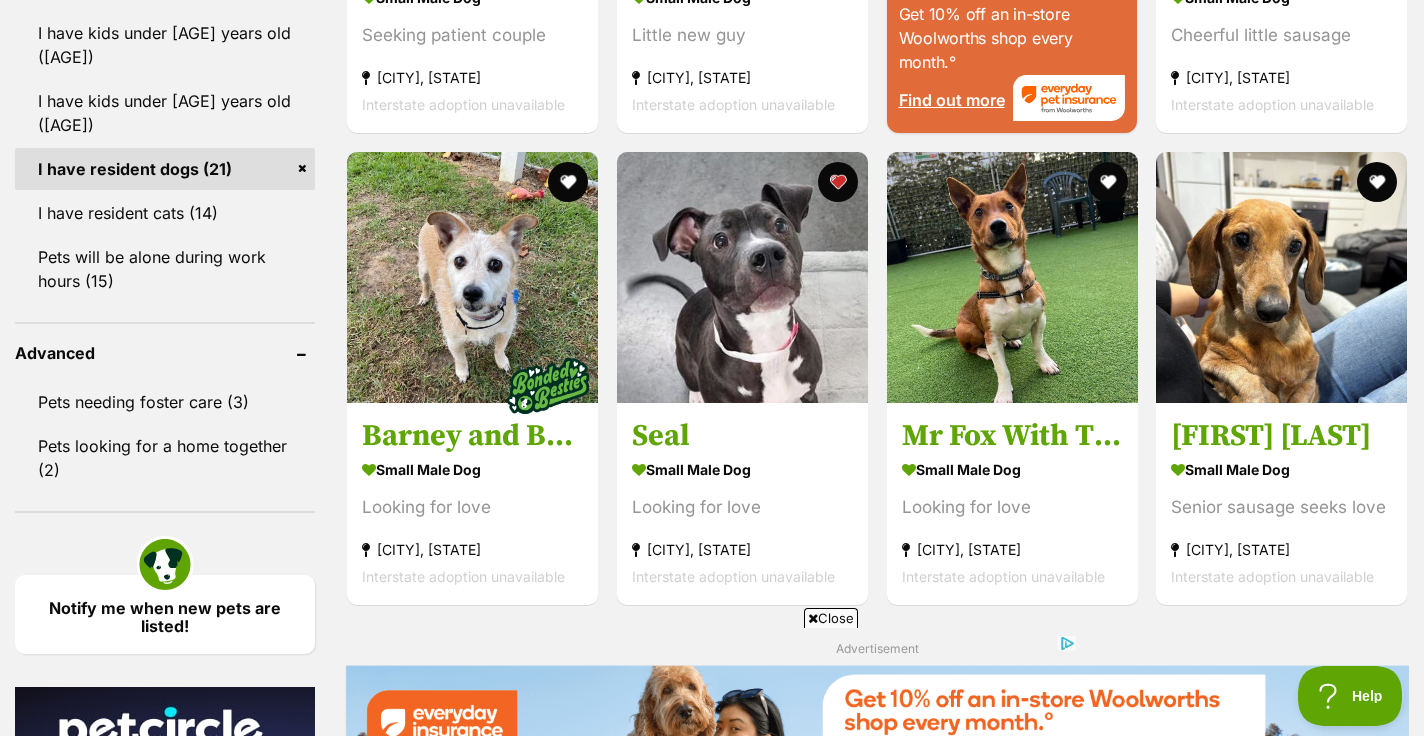 click at bounding box center (1107, 854) 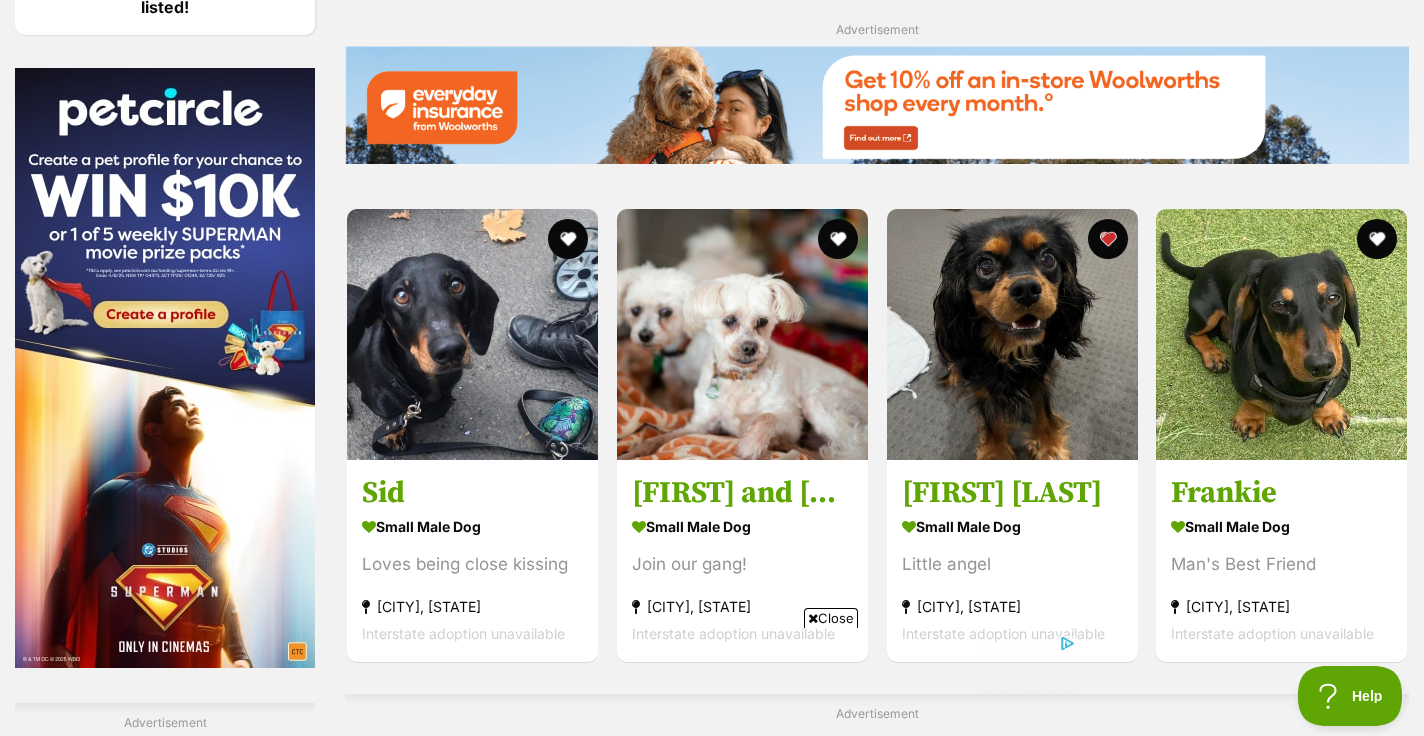 scroll, scrollTop: 0, scrollLeft: 0, axis: both 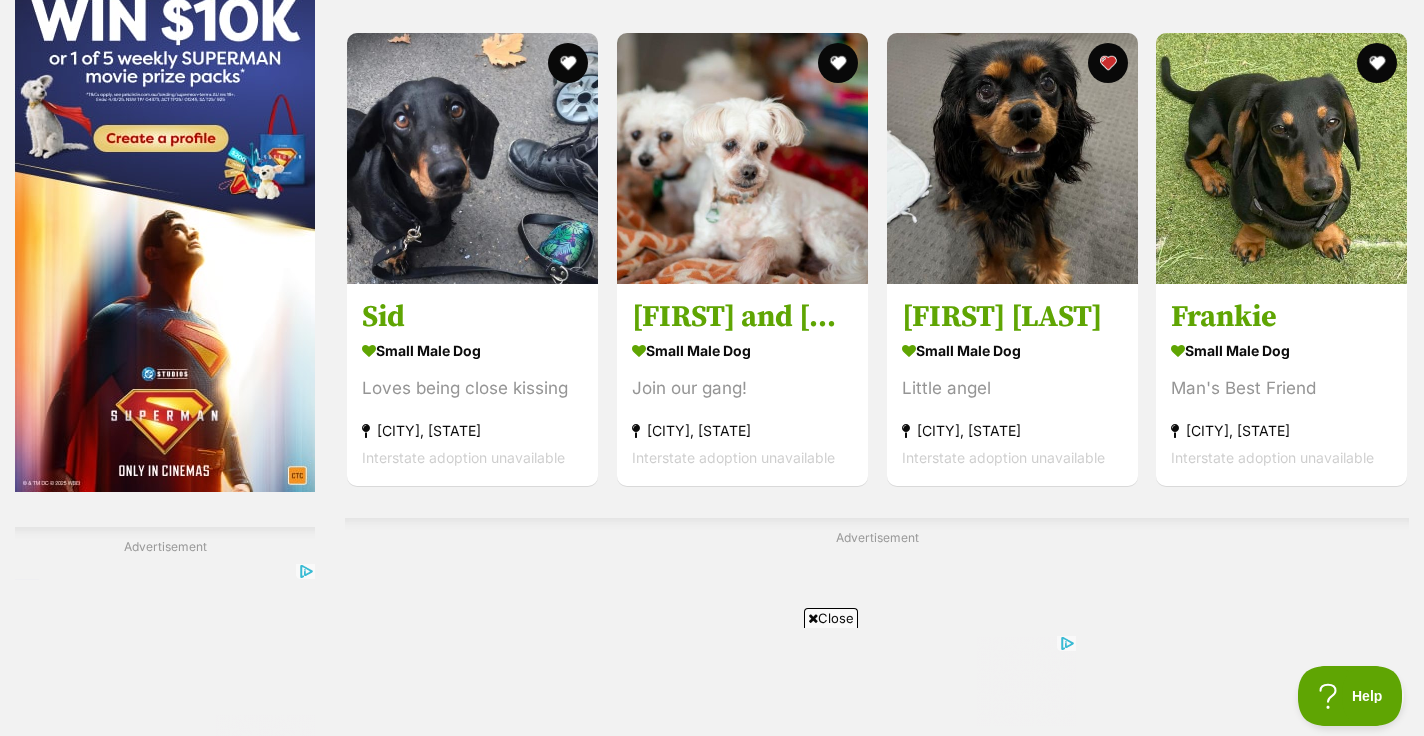 click on "Next" at bounding box center [877, 882] 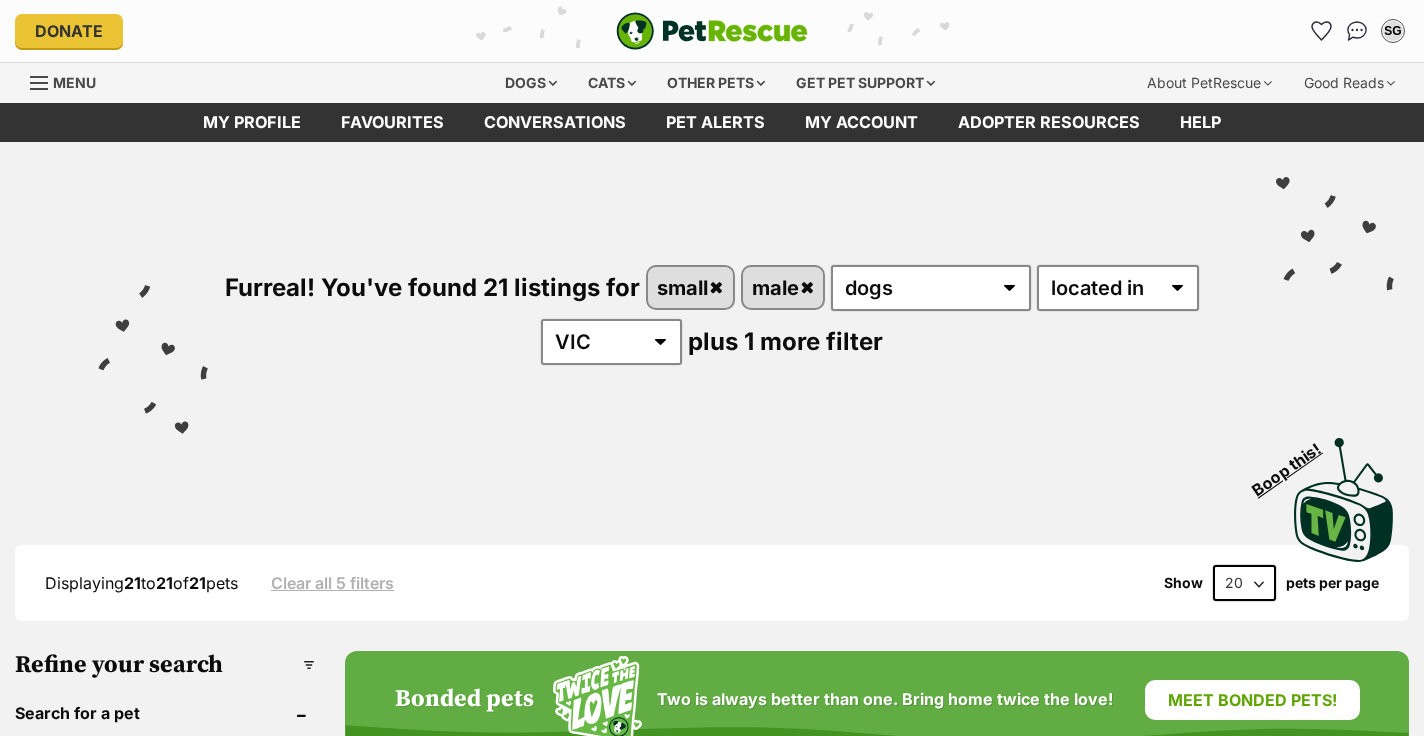 scroll, scrollTop: 119, scrollLeft: 0, axis: vertical 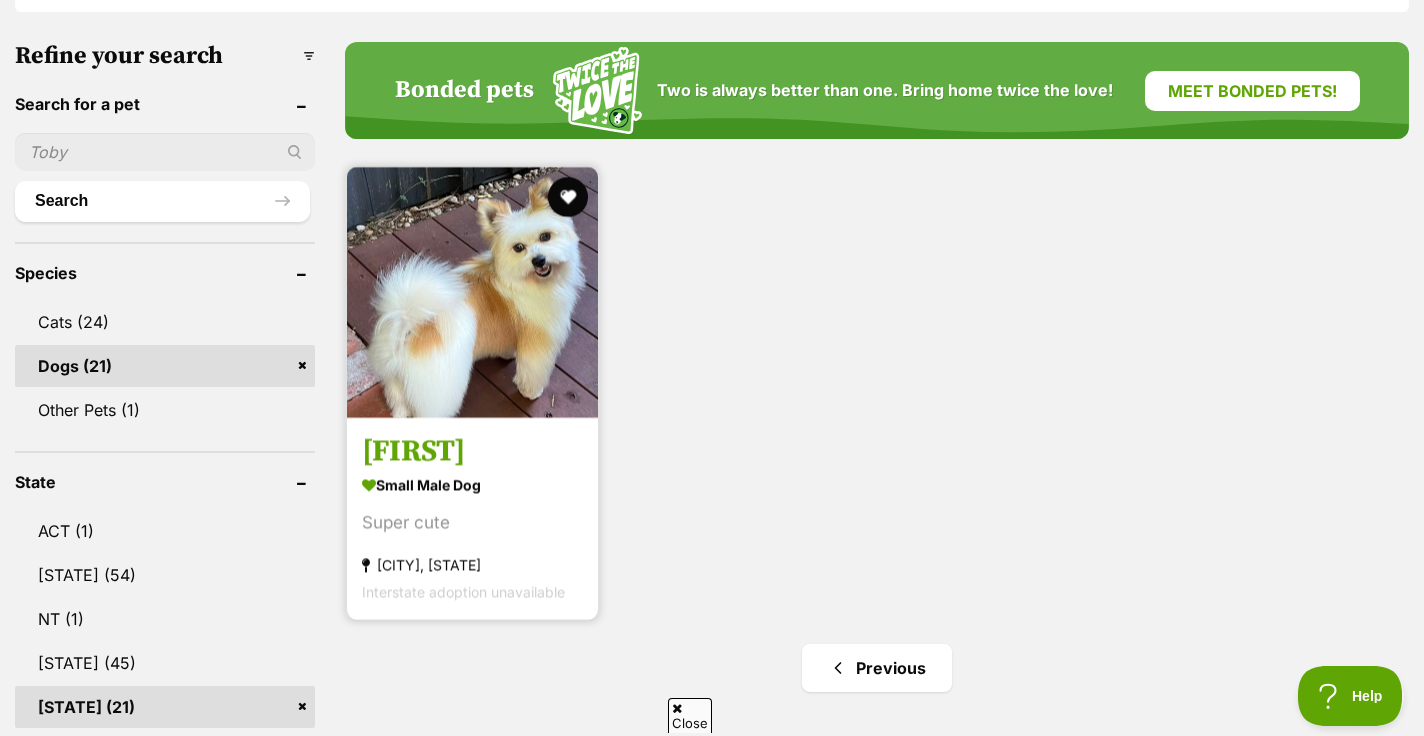 click on "small male Dog" at bounding box center [472, 484] 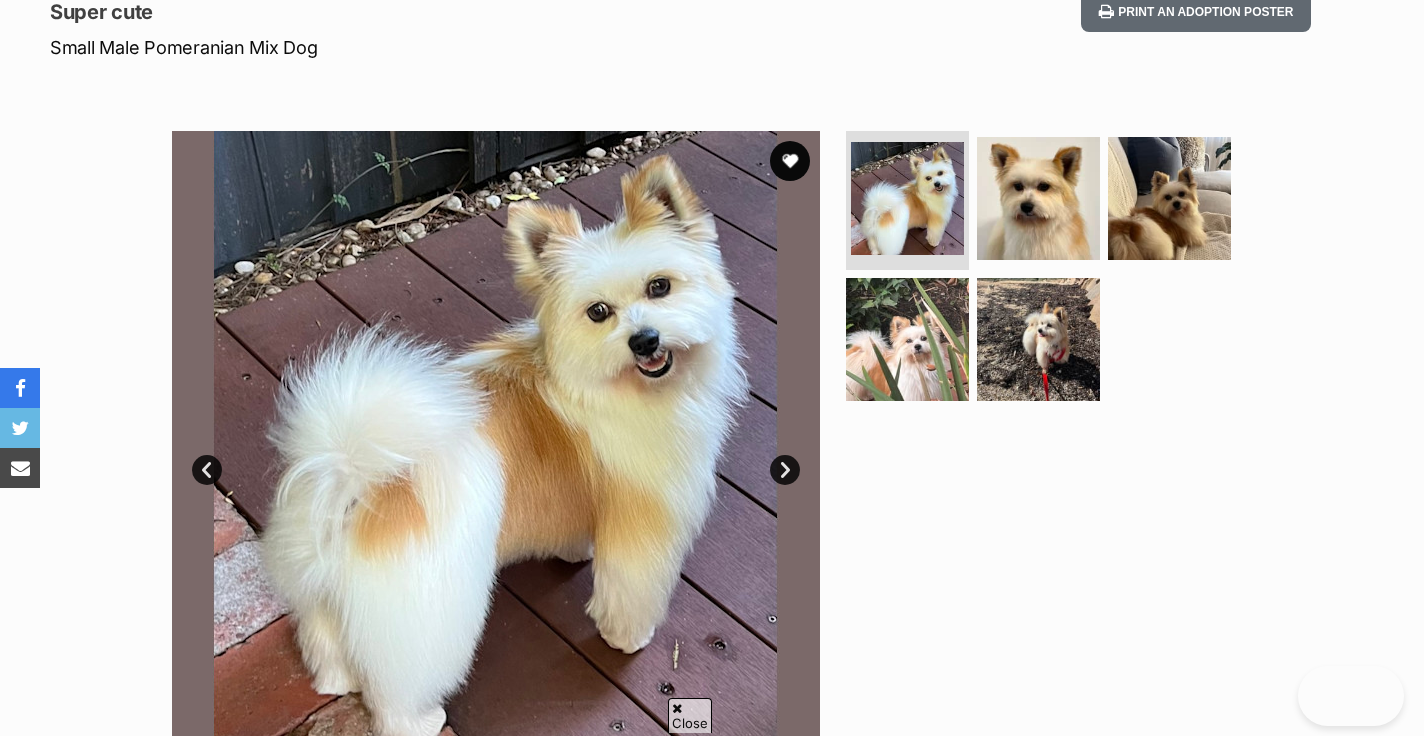 scroll, scrollTop: 450, scrollLeft: 0, axis: vertical 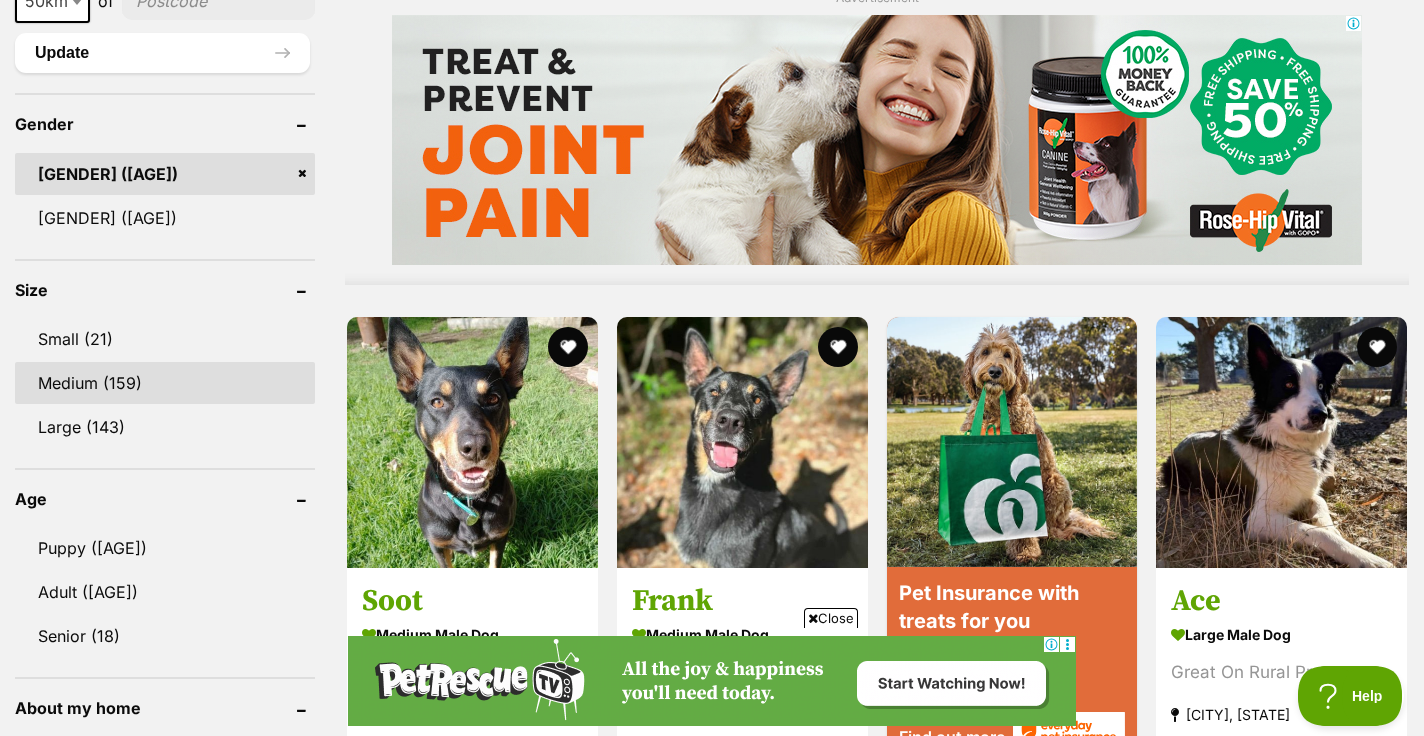 click on "Medium (159)" at bounding box center (165, 383) 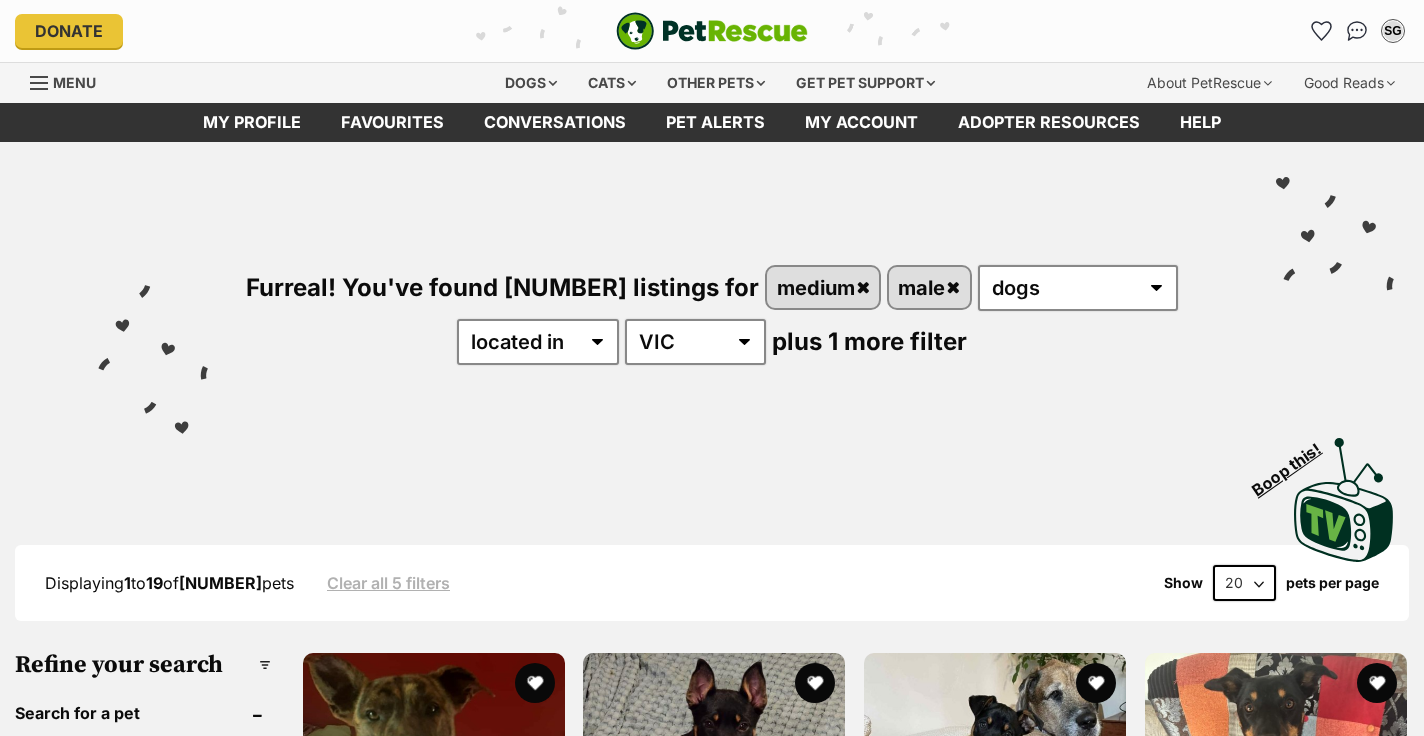 scroll, scrollTop: 0, scrollLeft: 0, axis: both 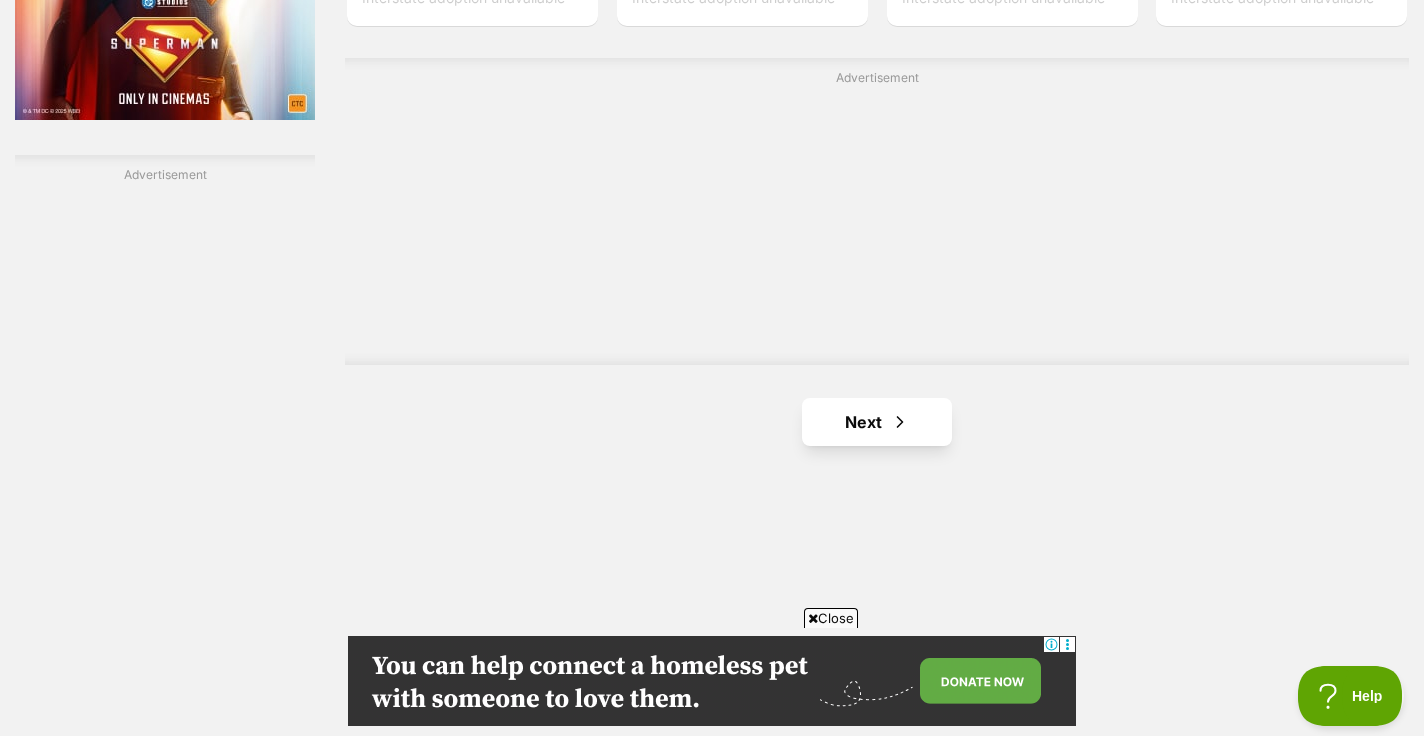 click on "Next" at bounding box center (877, 422) 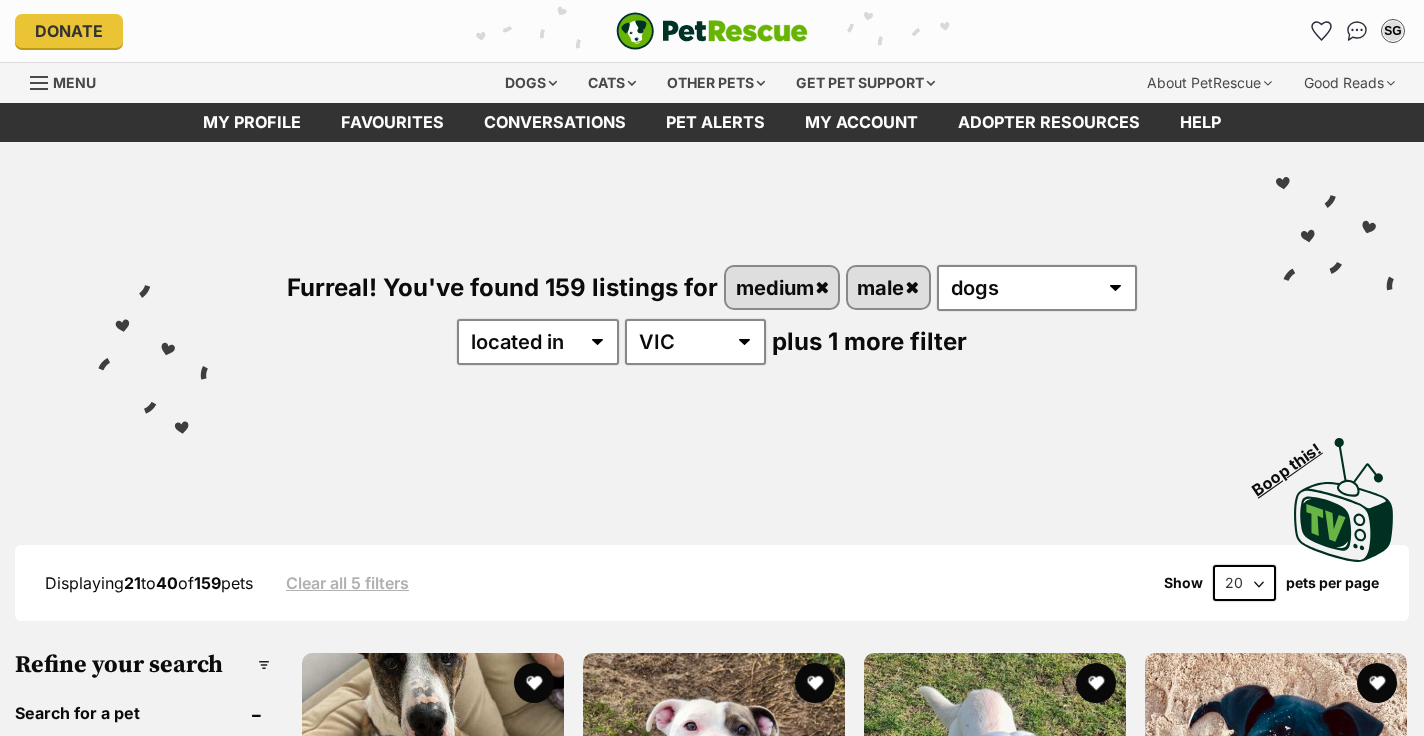 scroll, scrollTop: 90, scrollLeft: 0, axis: vertical 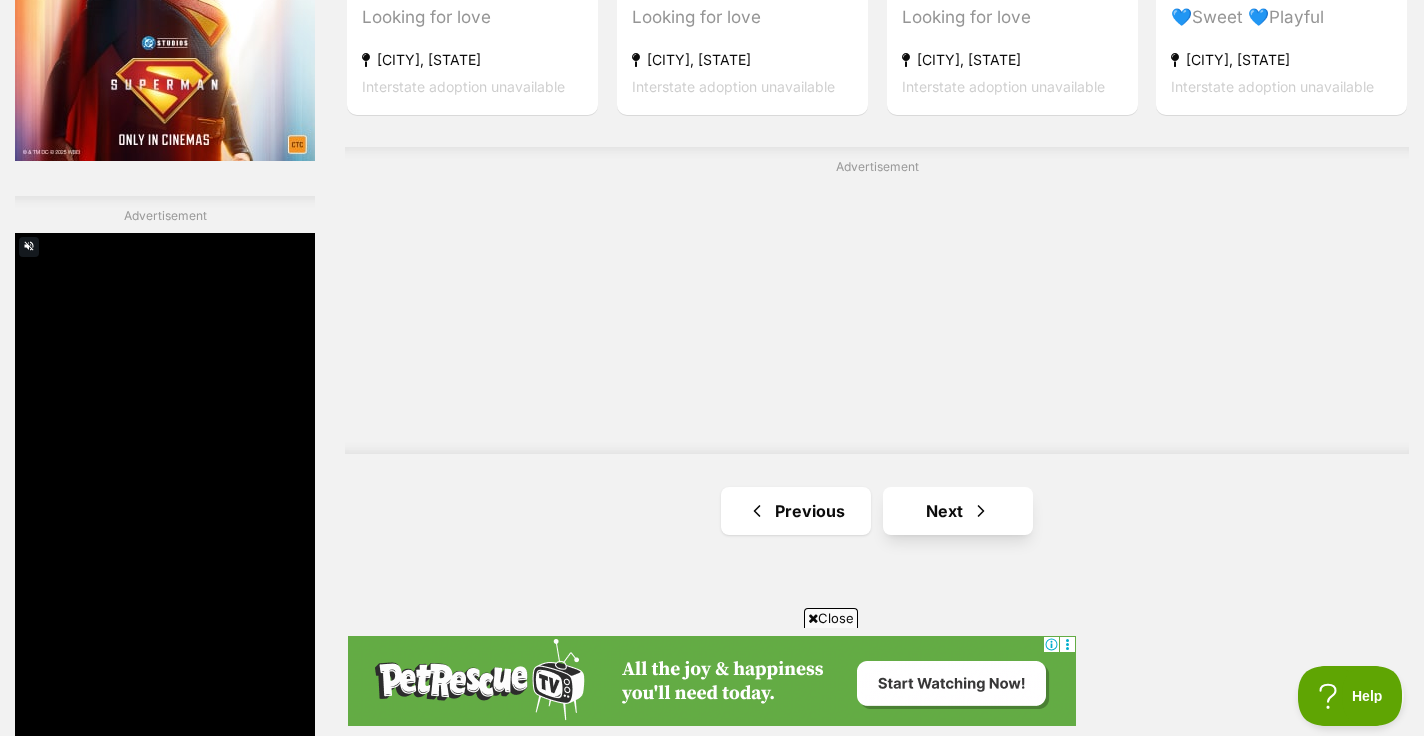 click on "Next" at bounding box center (958, 511) 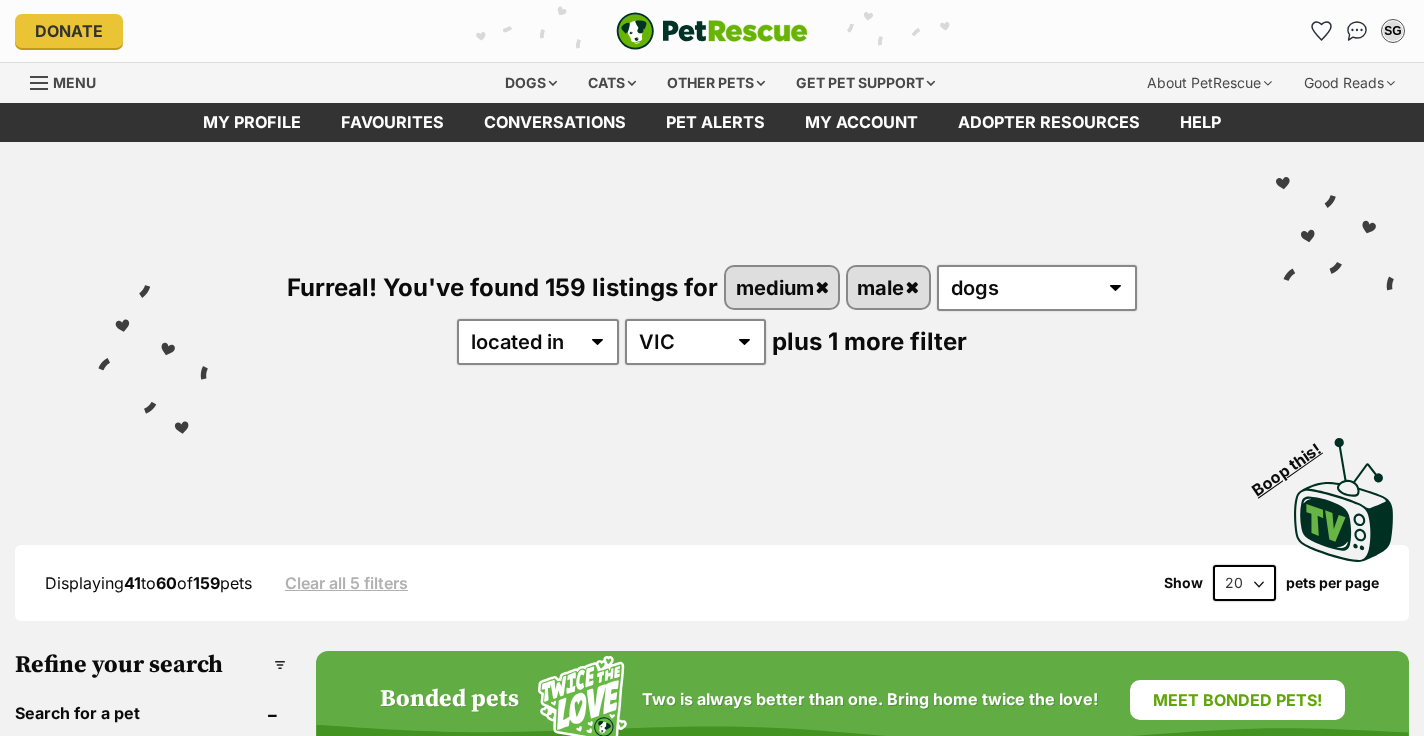 scroll, scrollTop: 0, scrollLeft: 0, axis: both 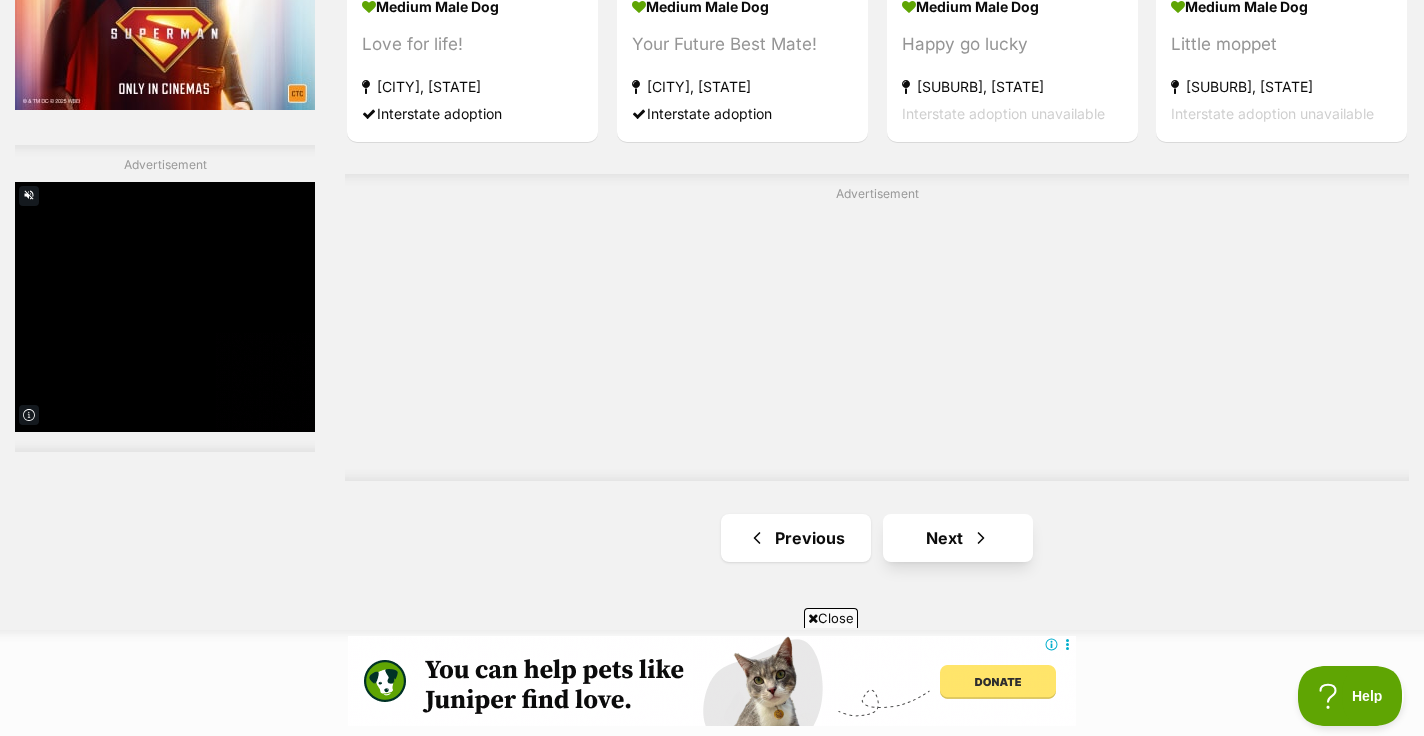 click on "Next" at bounding box center (958, 538) 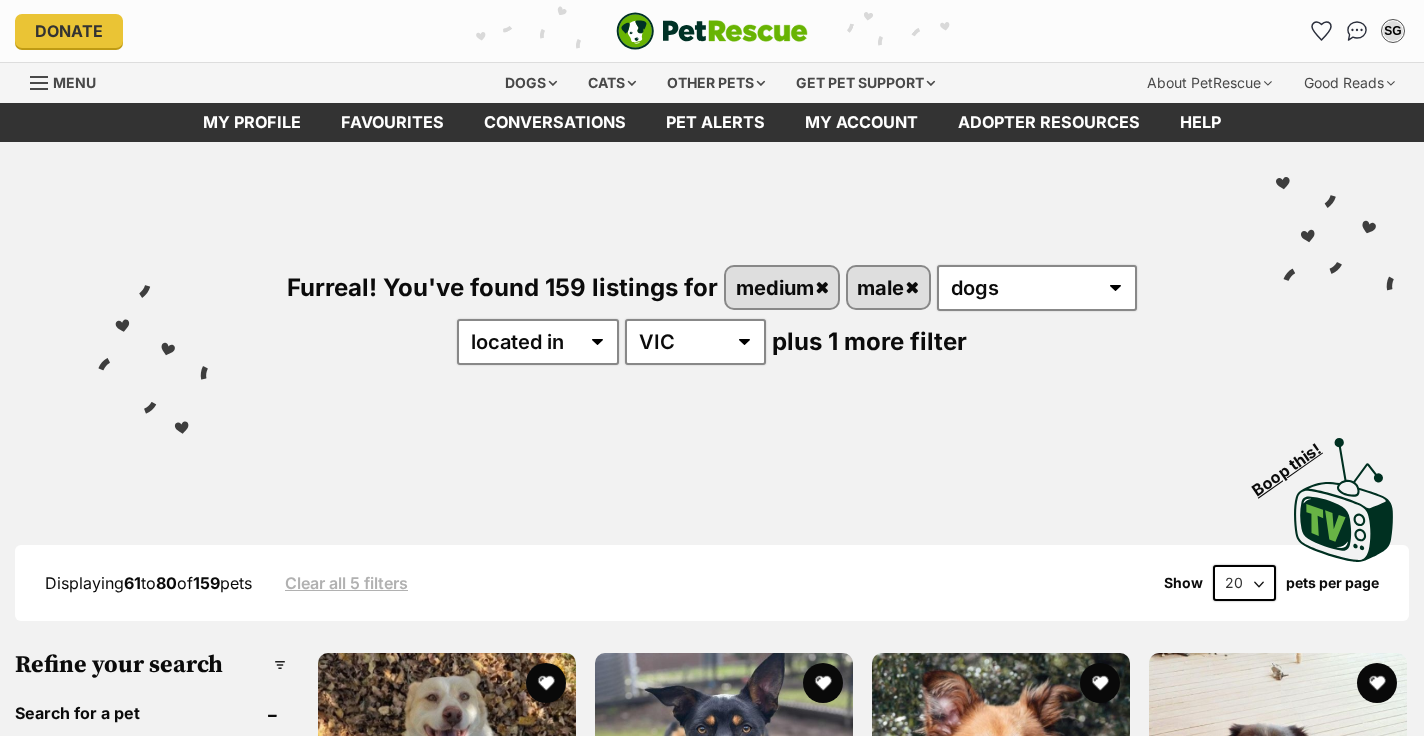 scroll, scrollTop: 97, scrollLeft: 0, axis: vertical 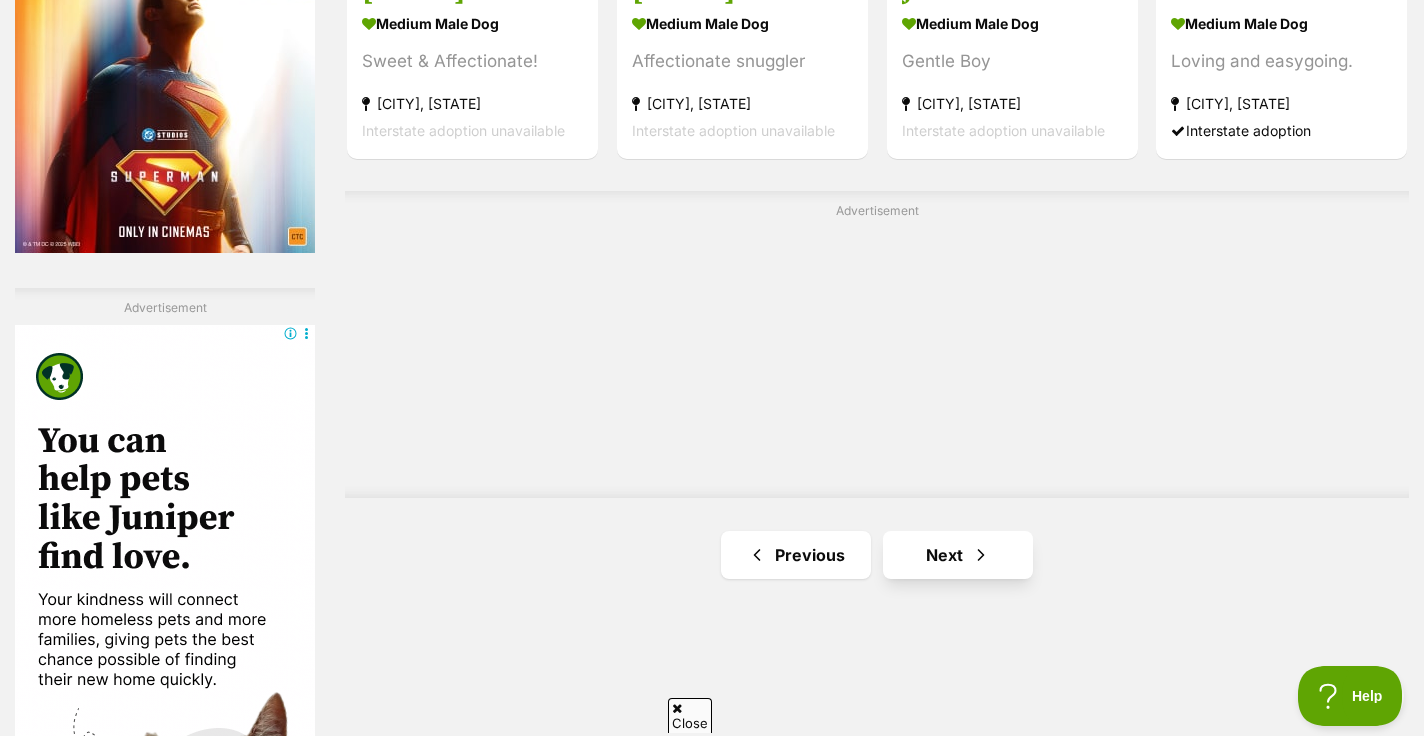click on "Next" at bounding box center (958, 555) 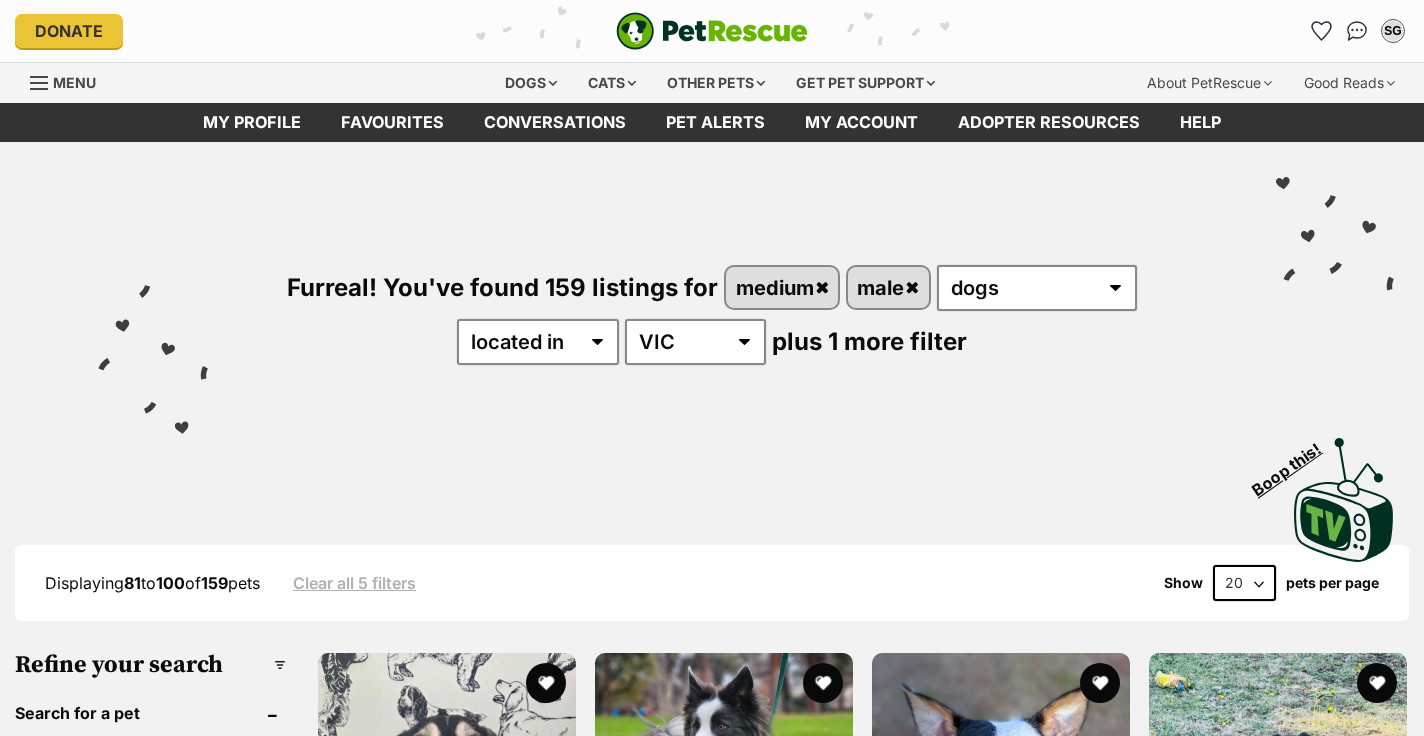 scroll, scrollTop: 234, scrollLeft: 0, axis: vertical 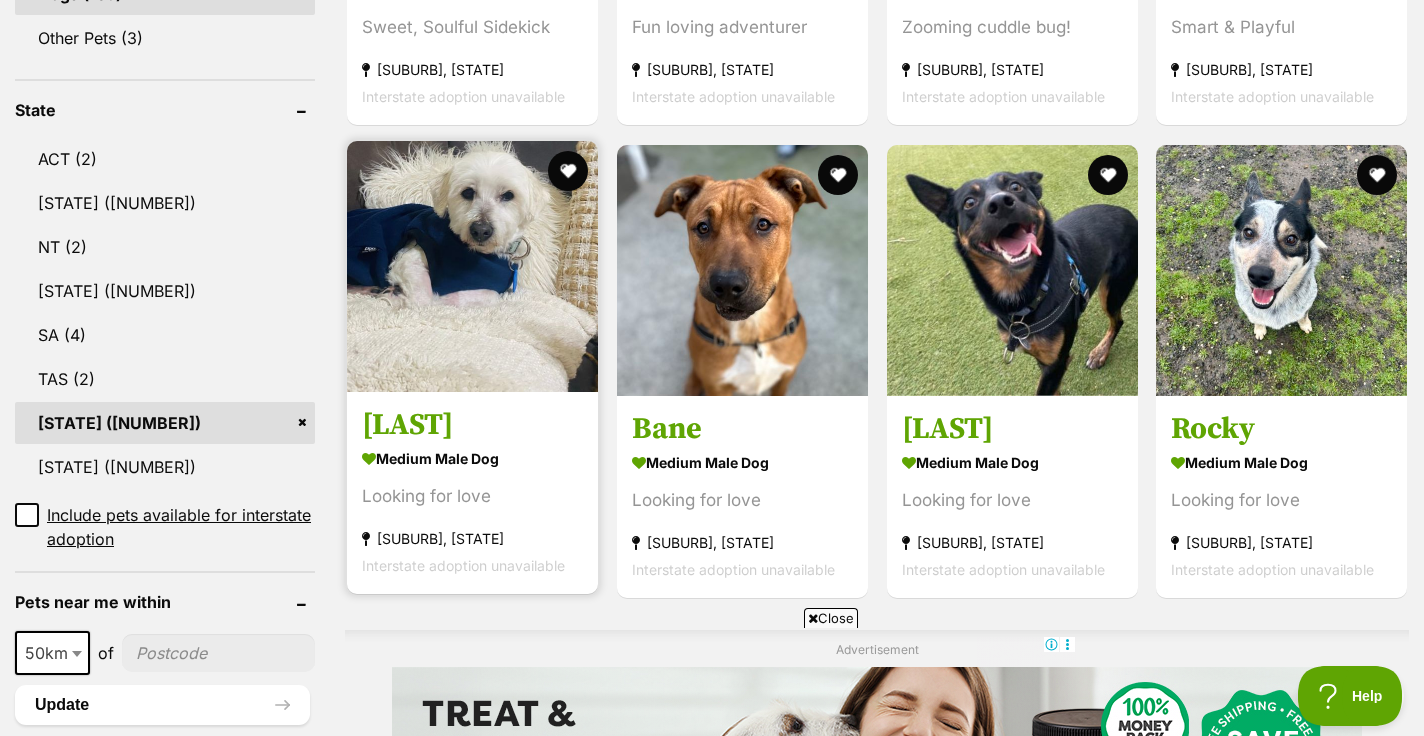 click on "[FIRST]" at bounding box center [472, 425] 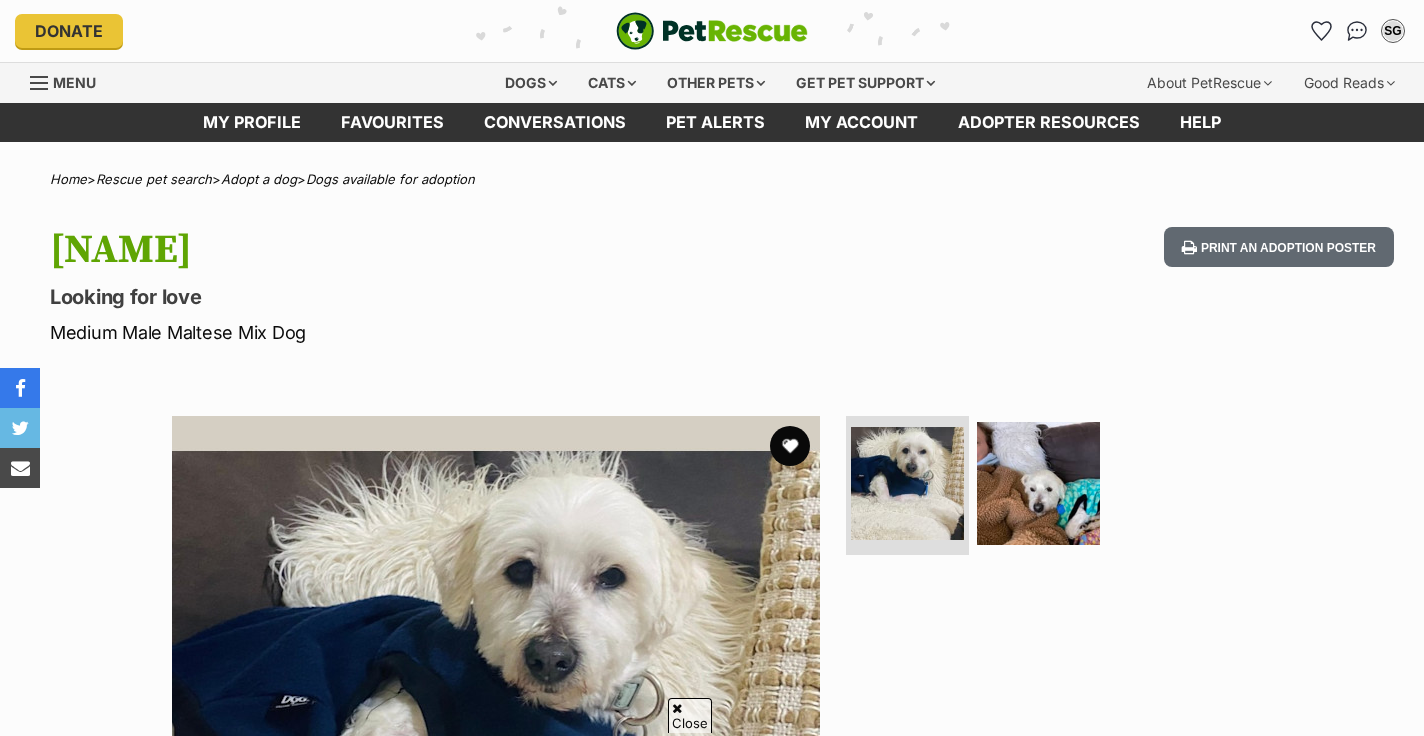 scroll, scrollTop: 253, scrollLeft: 0, axis: vertical 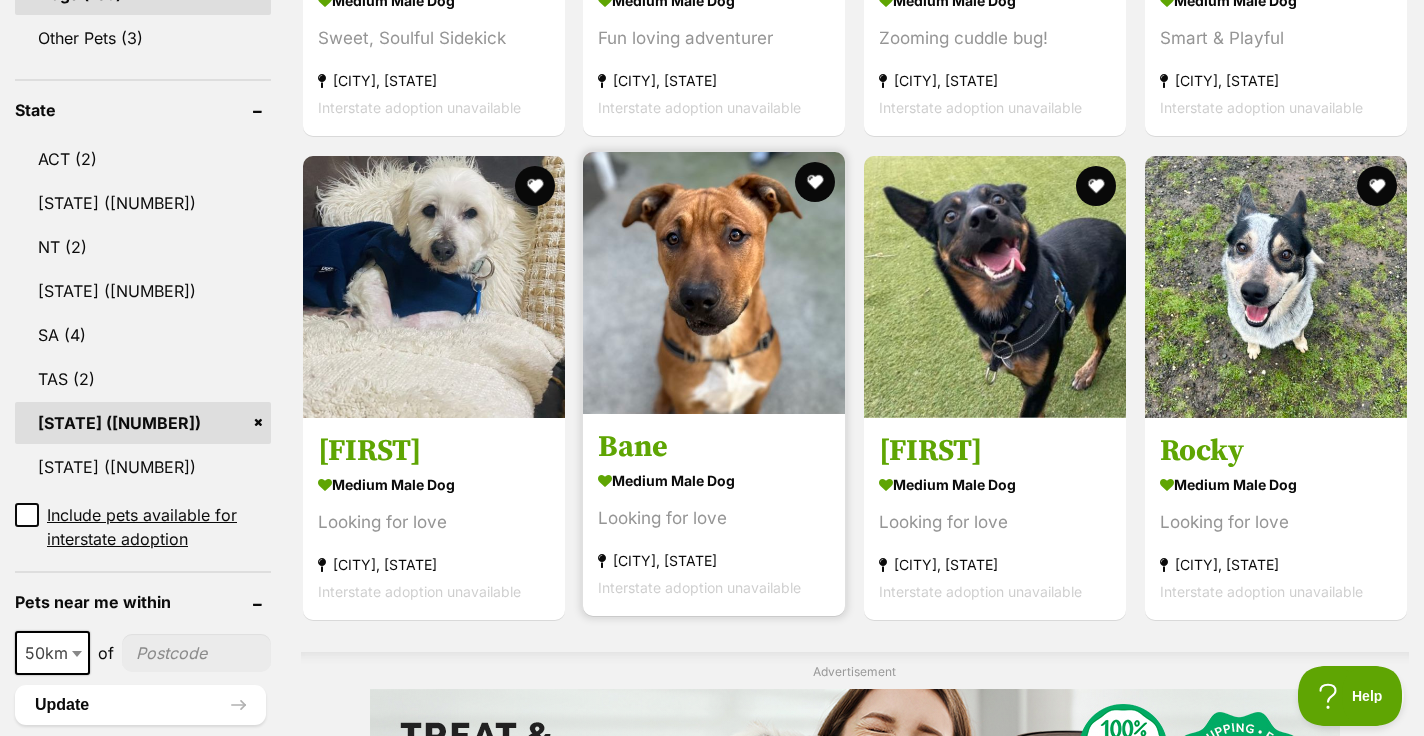 click on "medium male Dog" at bounding box center [714, 480] 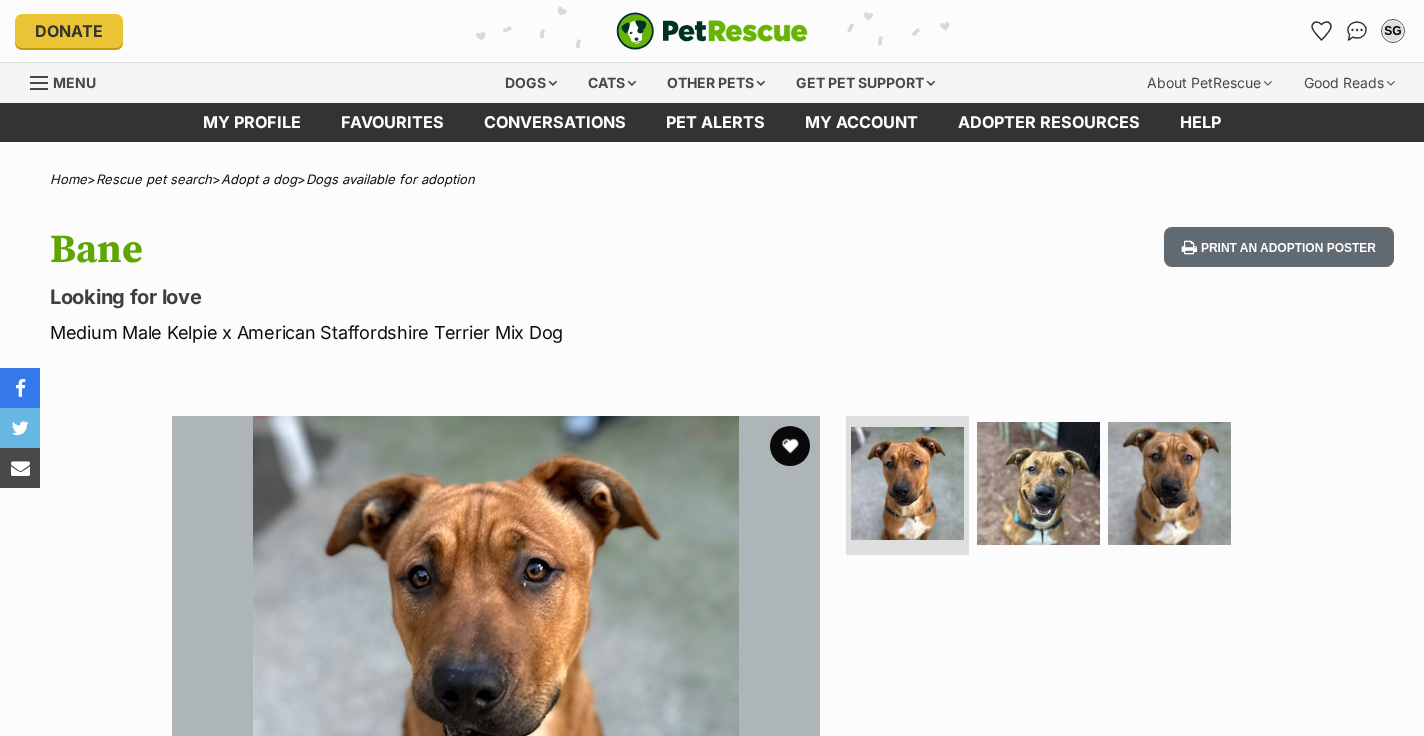 scroll, scrollTop: 0, scrollLeft: 0, axis: both 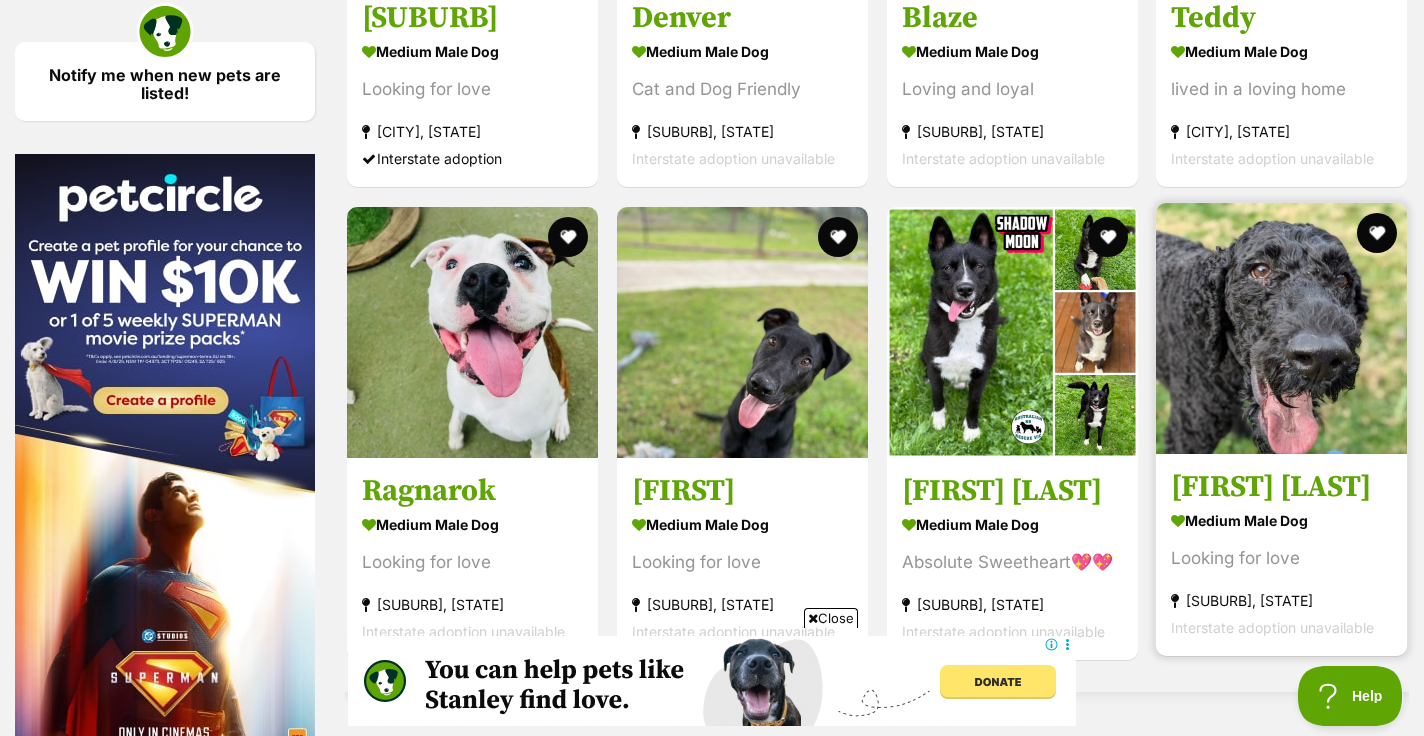 click on "medium male Dog
Looking for love
[SUBURB], [STATE]
Interstate adoption unavailable" at bounding box center [1281, 573] 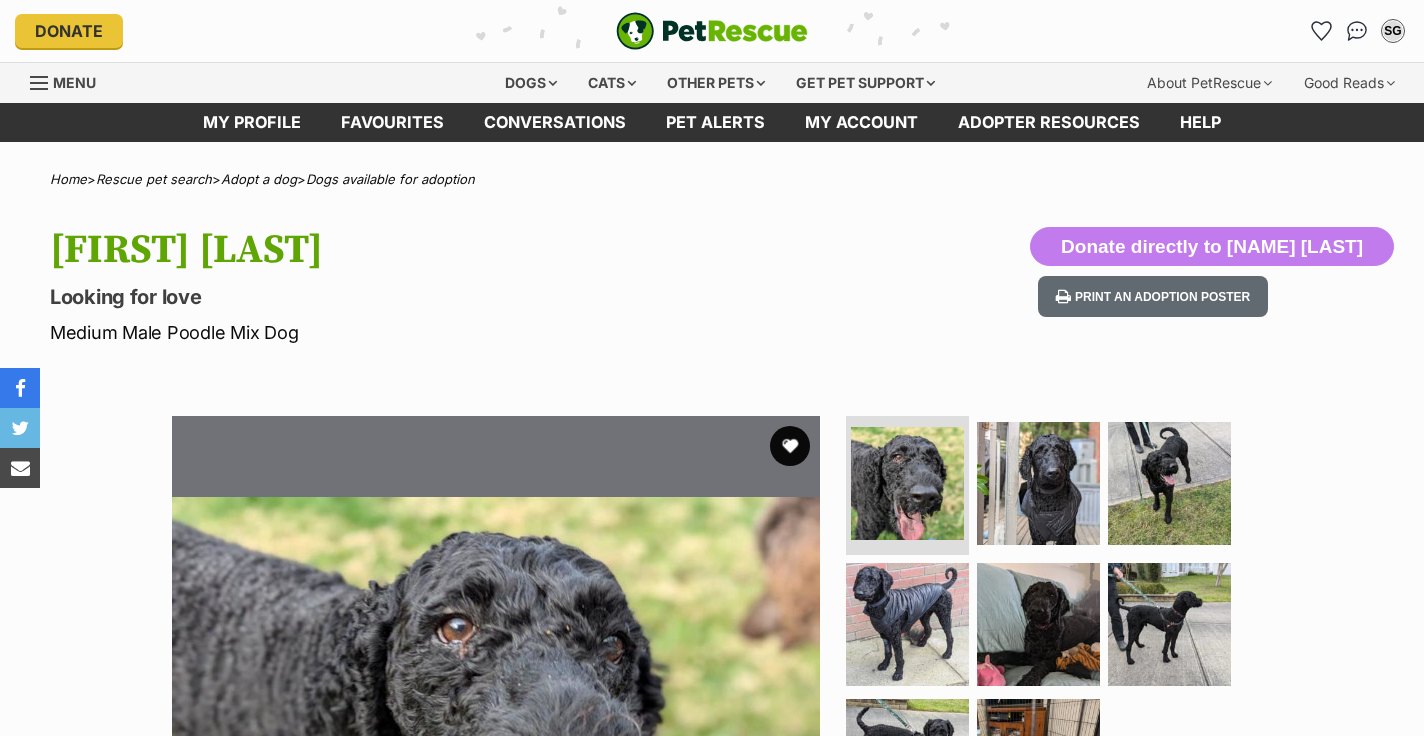 scroll, scrollTop: 4, scrollLeft: 0, axis: vertical 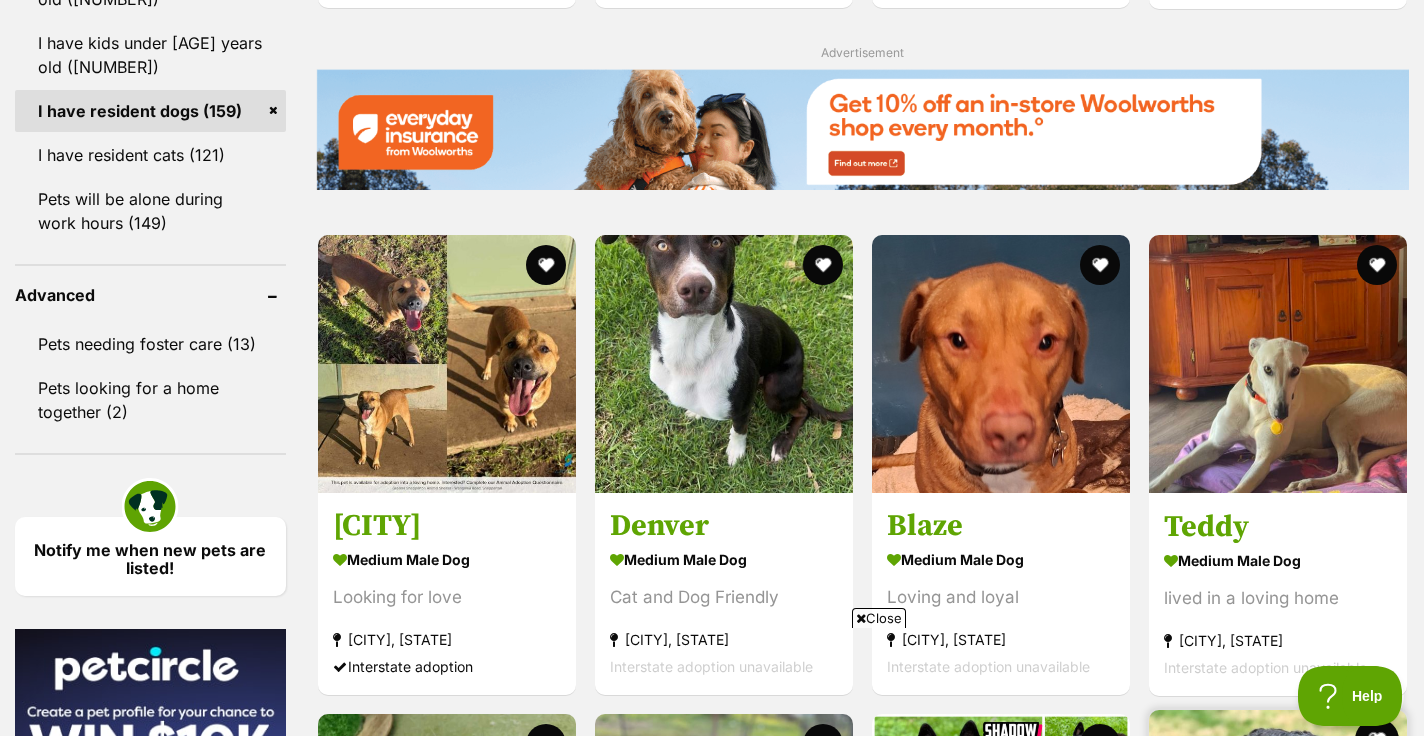 click at bounding box center [1377, 740] 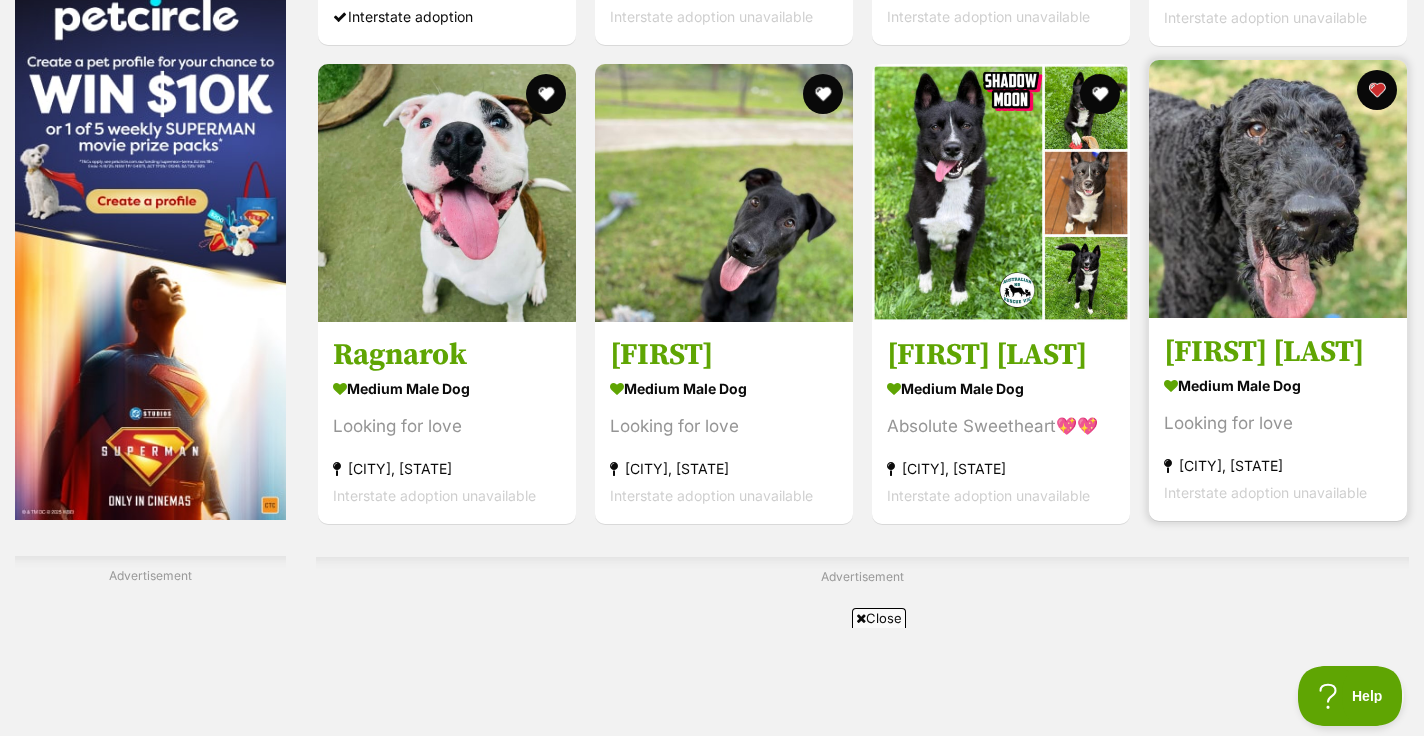 scroll, scrollTop: 3087, scrollLeft: 0, axis: vertical 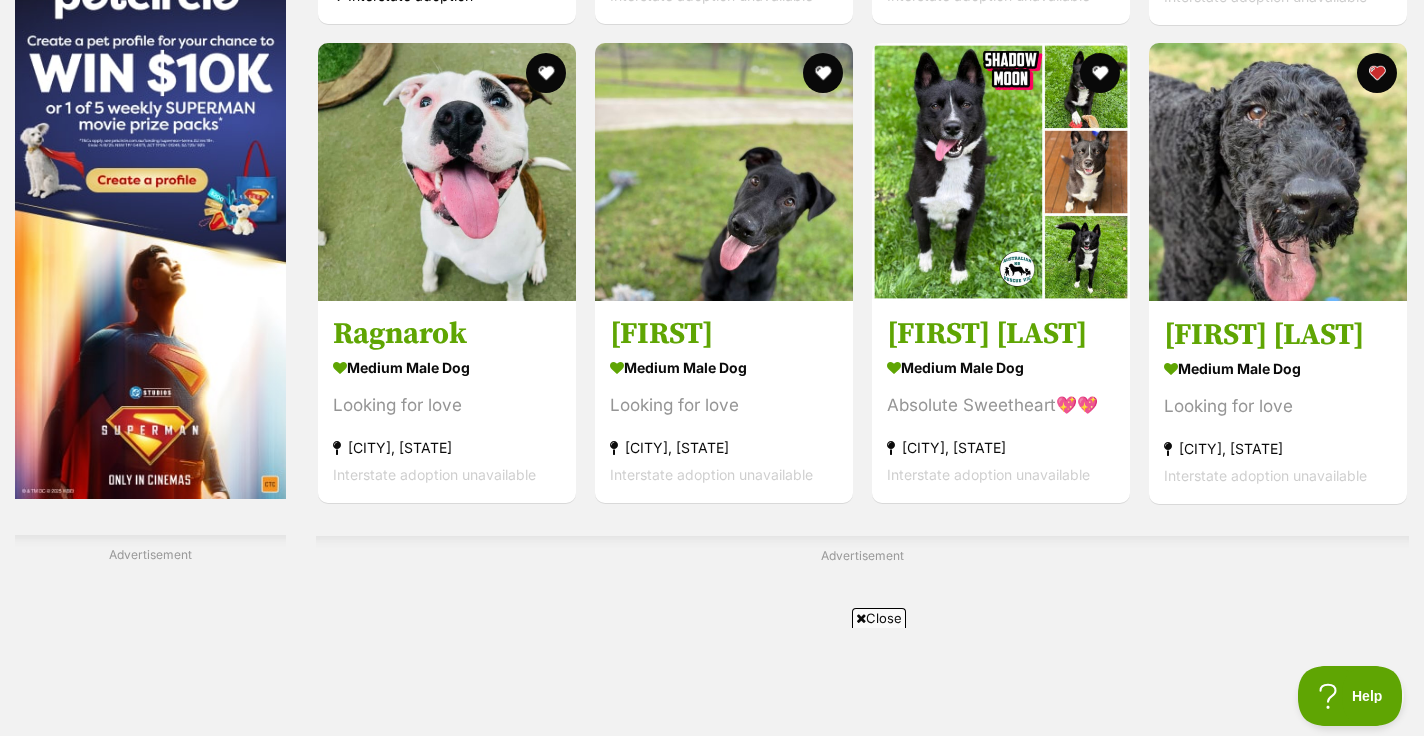 click at bounding box center [966, 900] 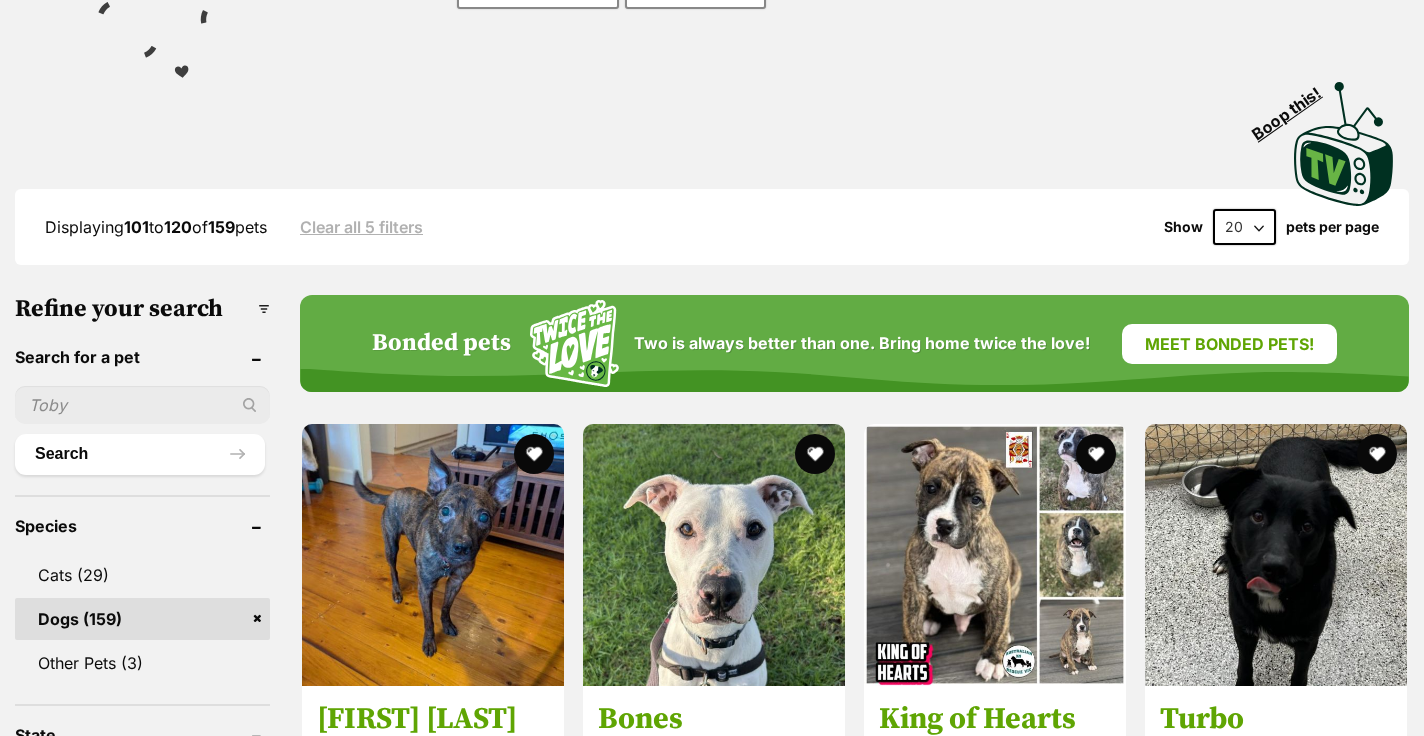 scroll, scrollTop: 0, scrollLeft: 0, axis: both 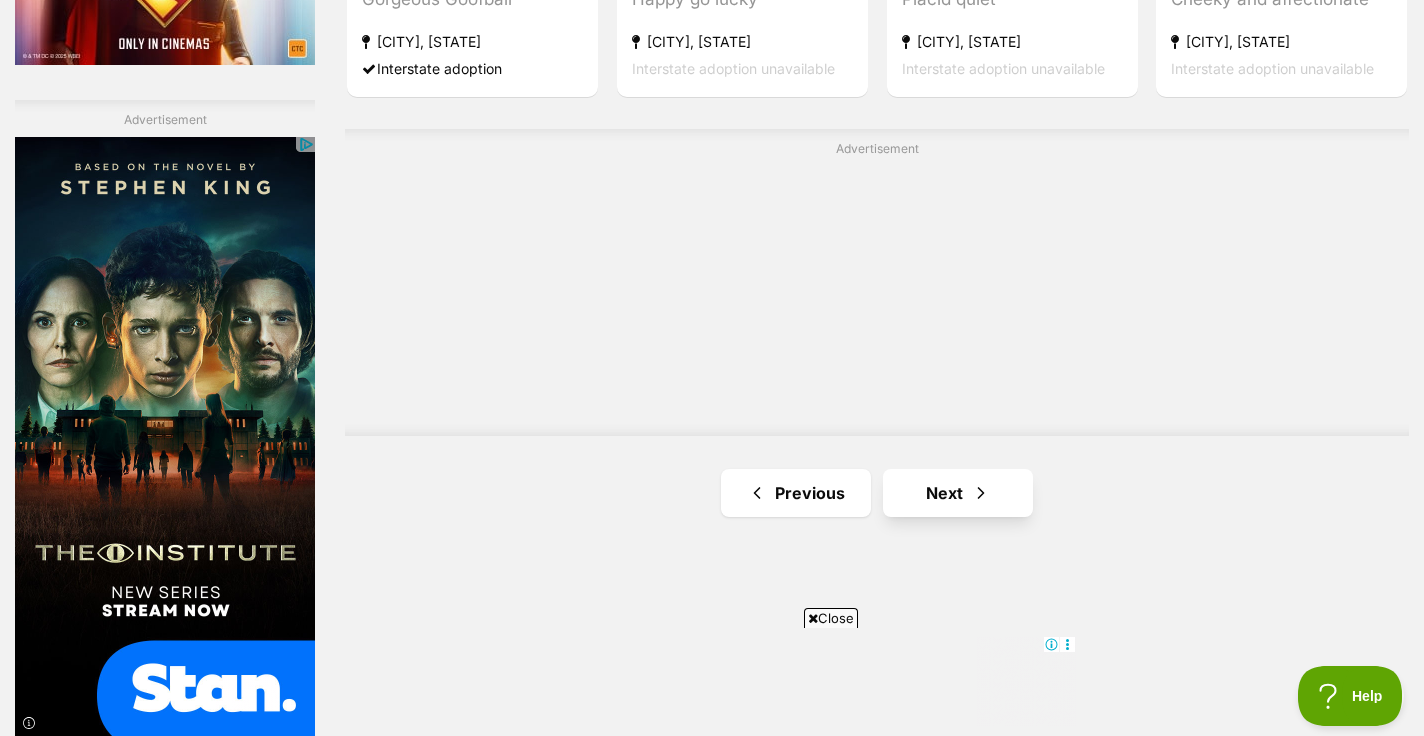 click on "Next" at bounding box center [958, 493] 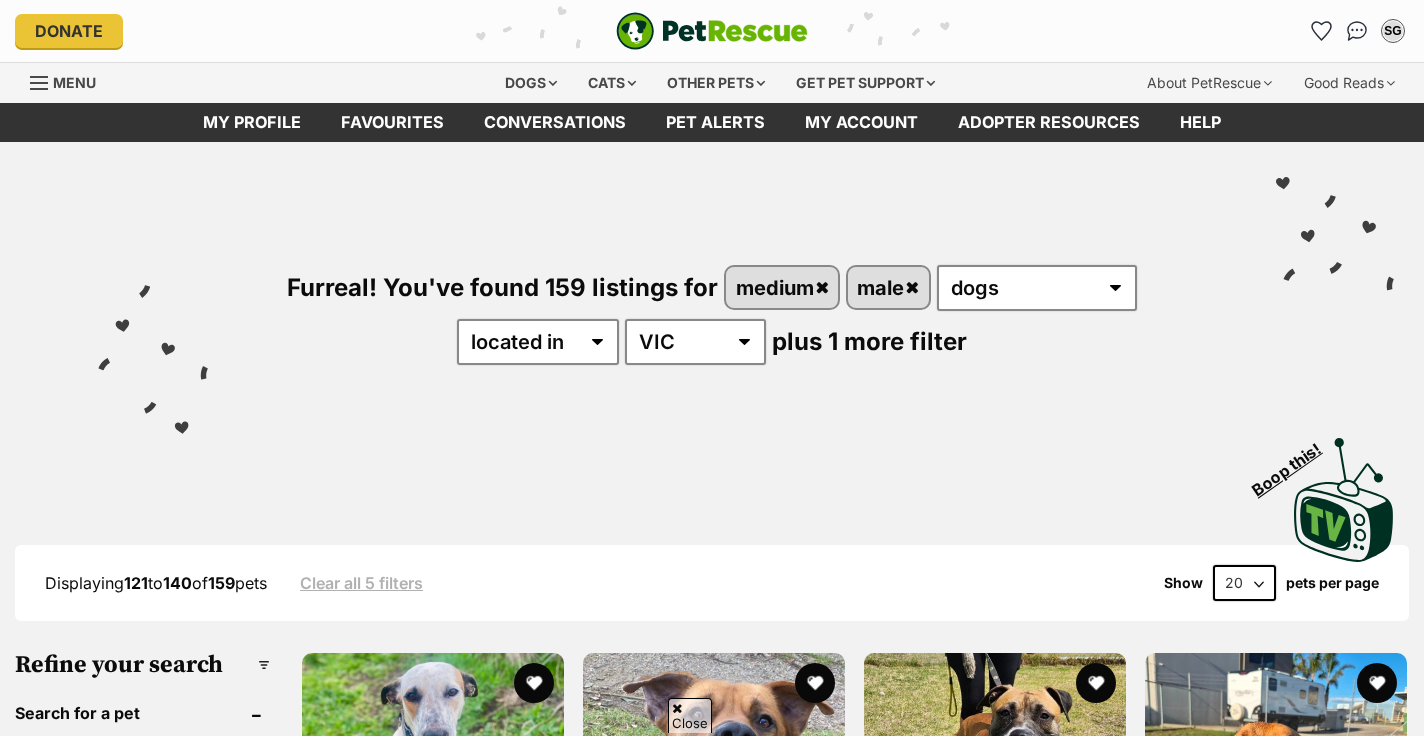 scroll, scrollTop: 353, scrollLeft: 0, axis: vertical 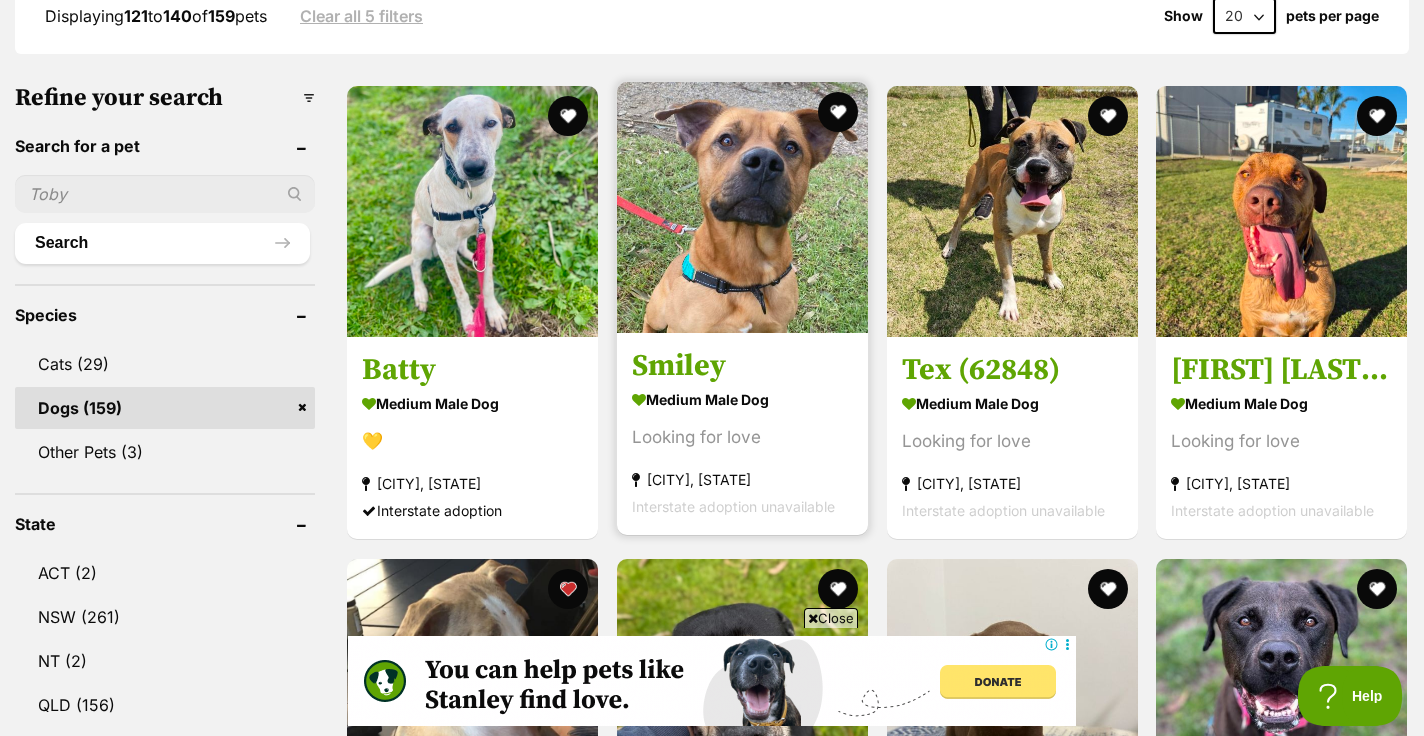 click on "Looking for love" at bounding box center [742, 438] 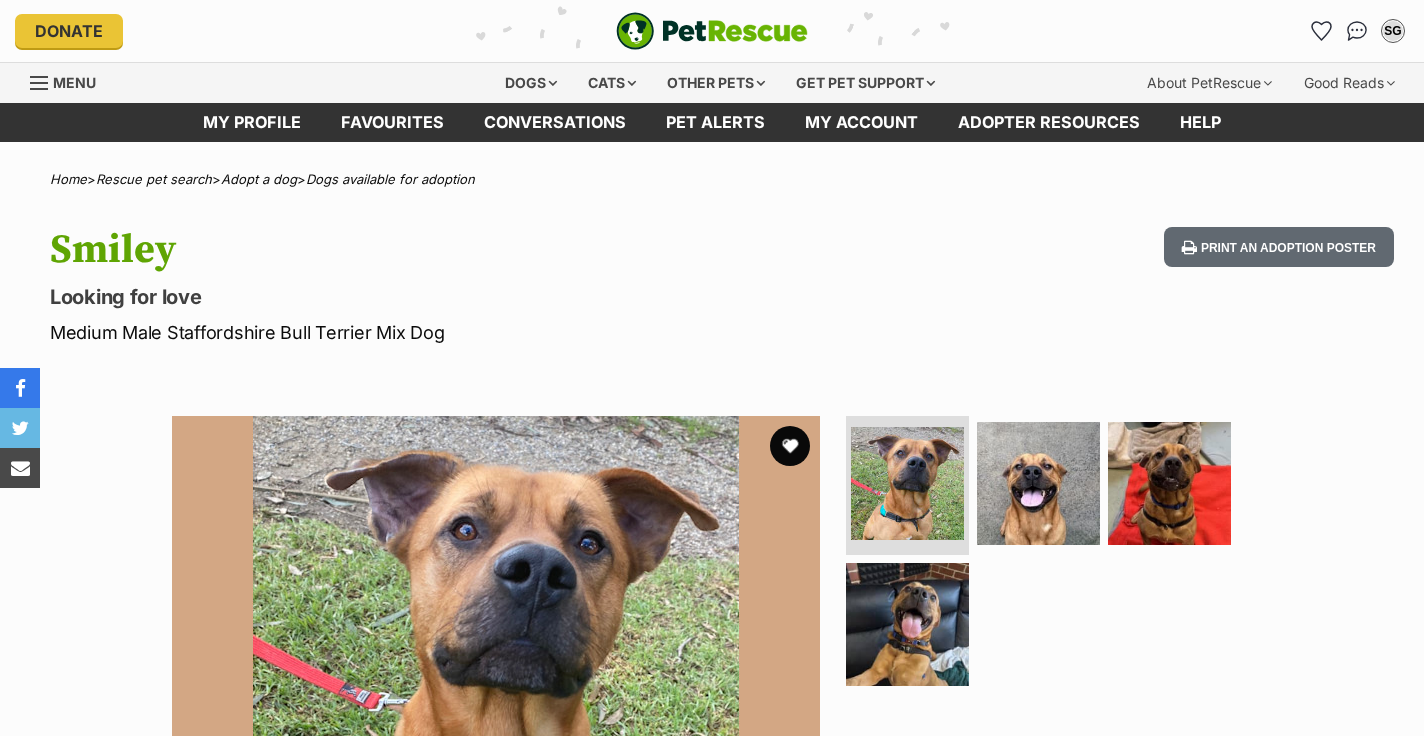 scroll, scrollTop: 0, scrollLeft: 0, axis: both 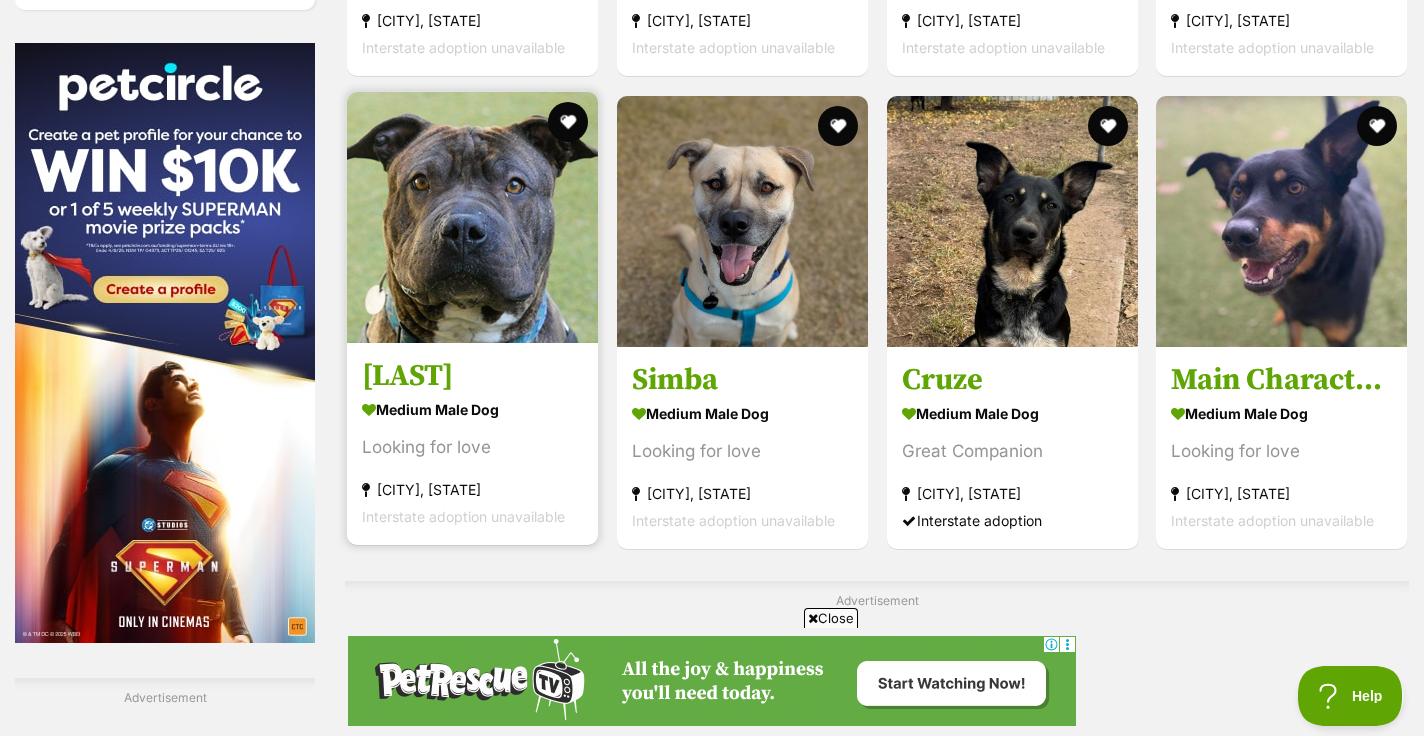 click on "medium male Dog
Looking for love
[NEIGHBORHOOD], [STATE]
Interstate adoption unavailable" at bounding box center [472, 462] 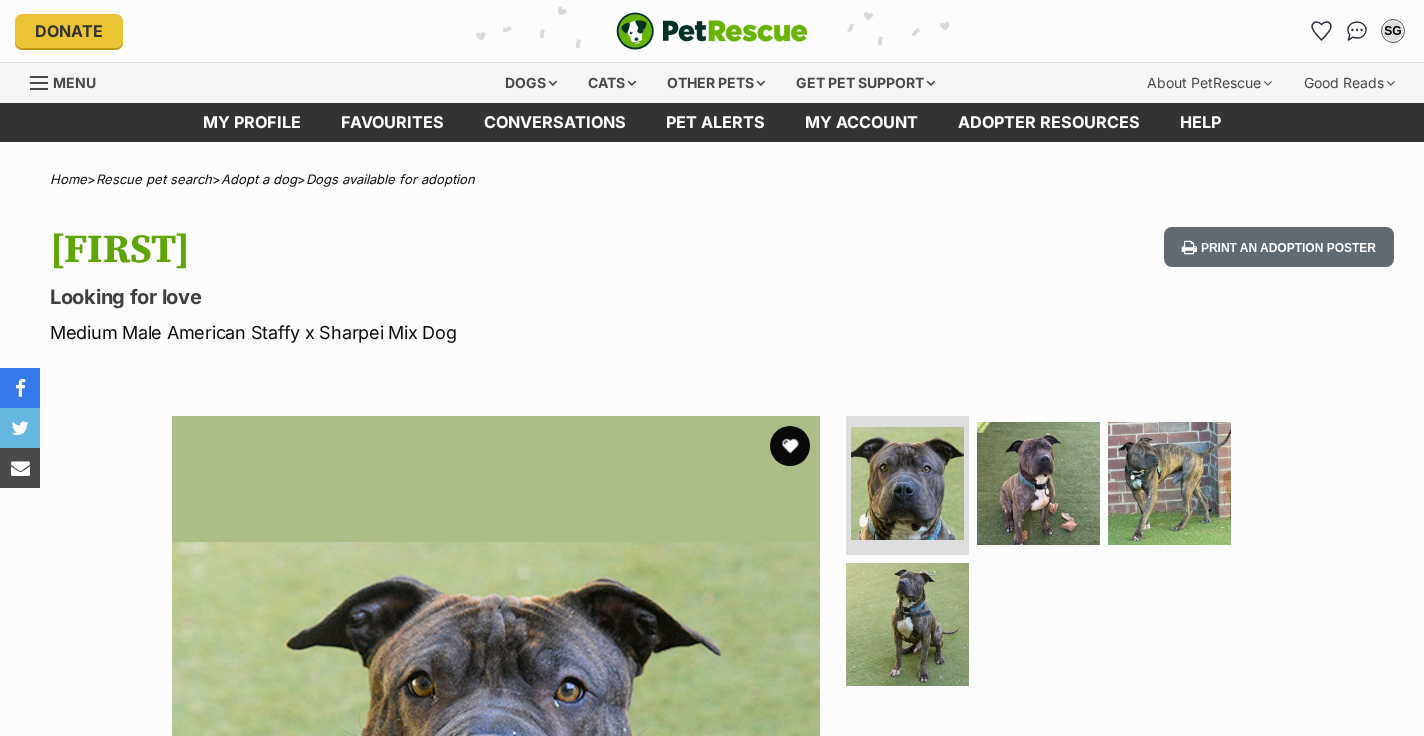 scroll, scrollTop: 0, scrollLeft: 0, axis: both 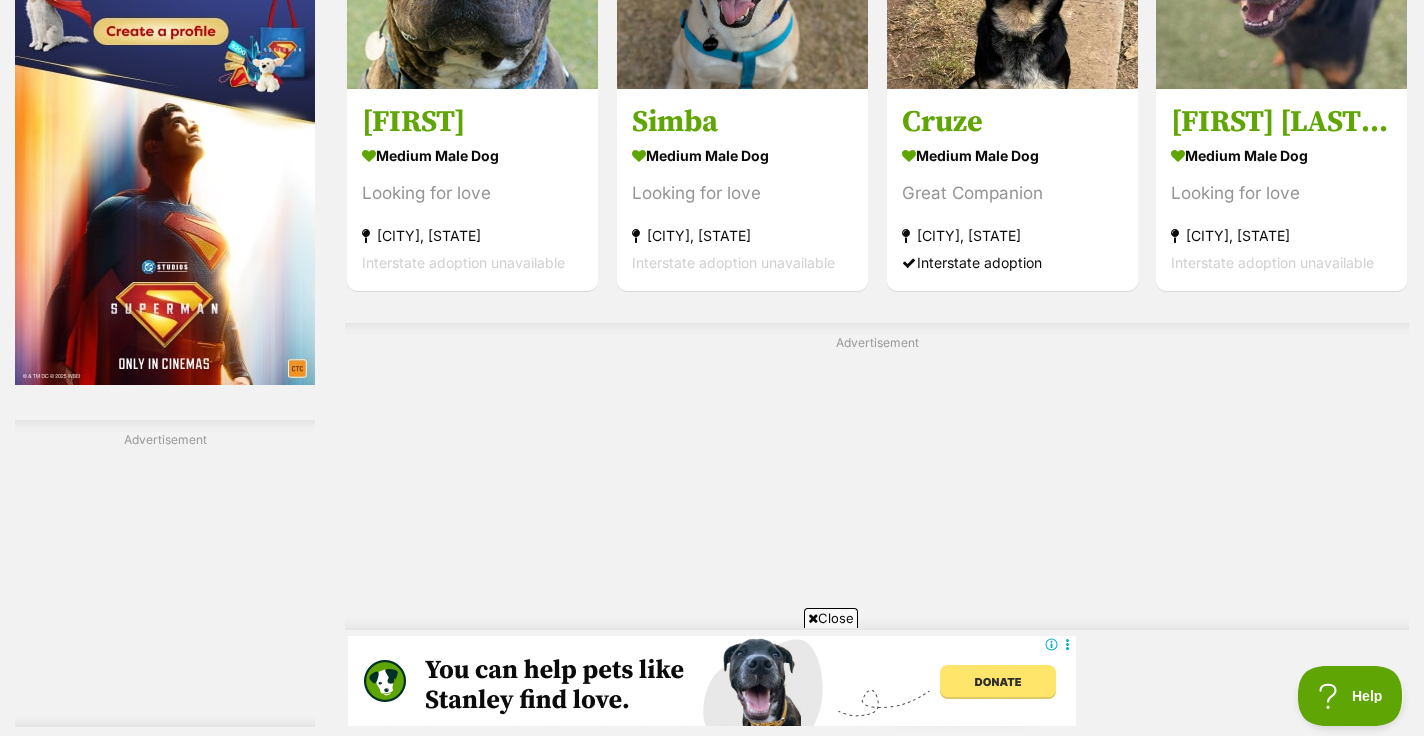 click on "Next" at bounding box center [958, 687] 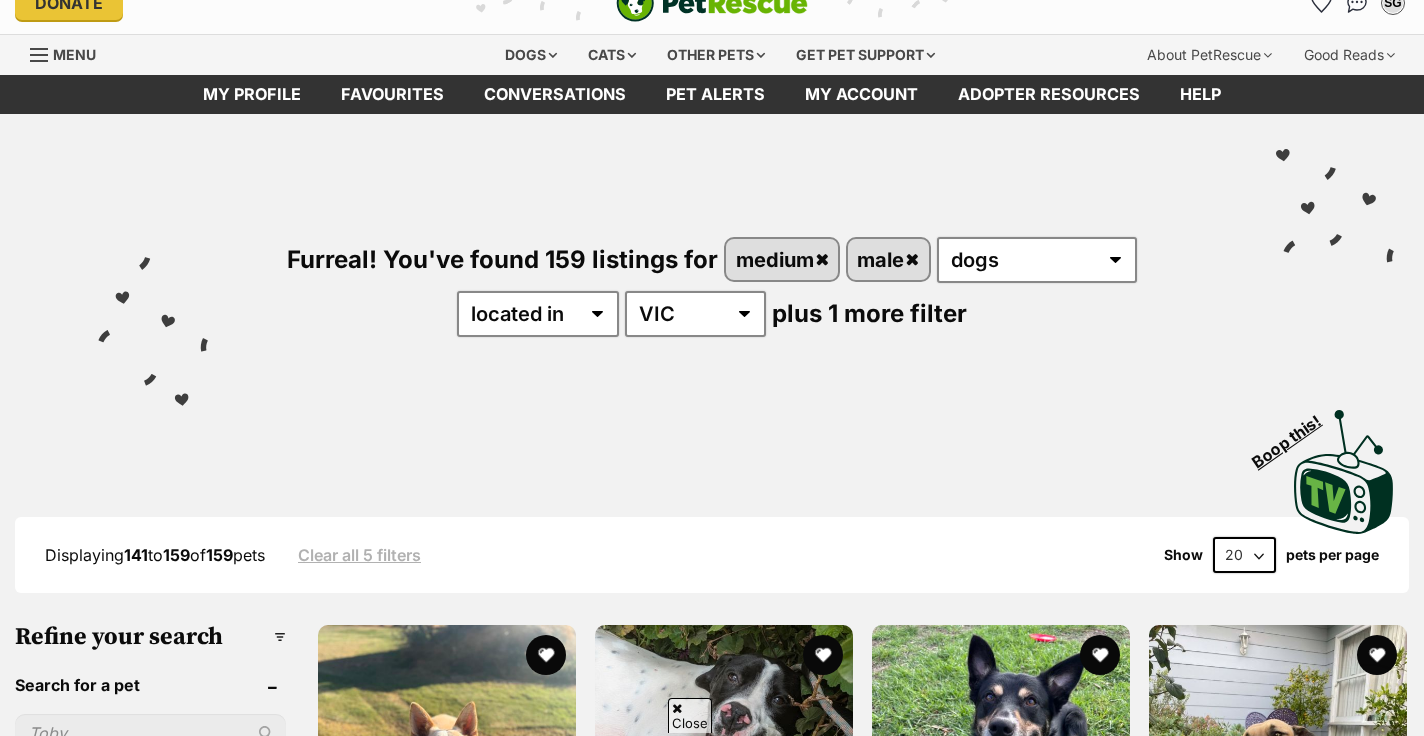 scroll, scrollTop: 209, scrollLeft: 0, axis: vertical 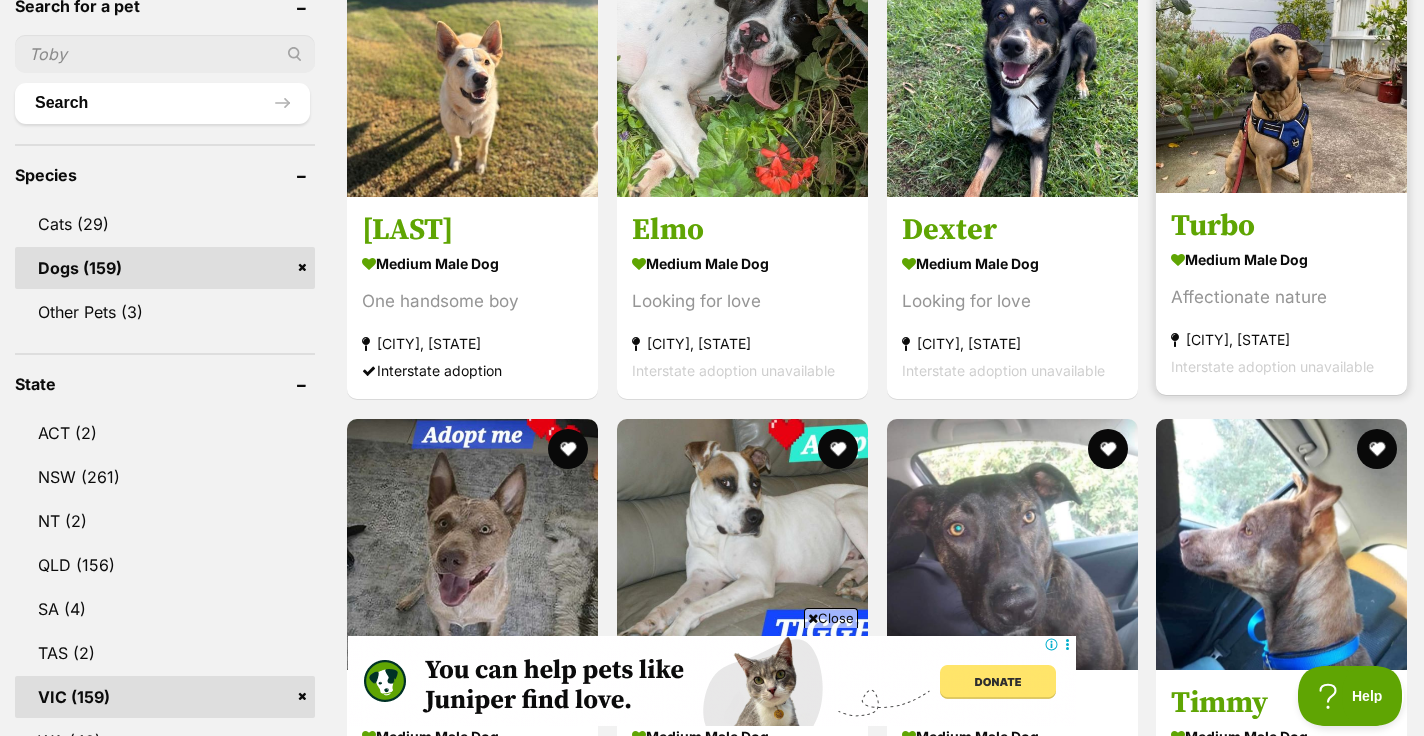 click on "Turbo" at bounding box center (1281, 227) 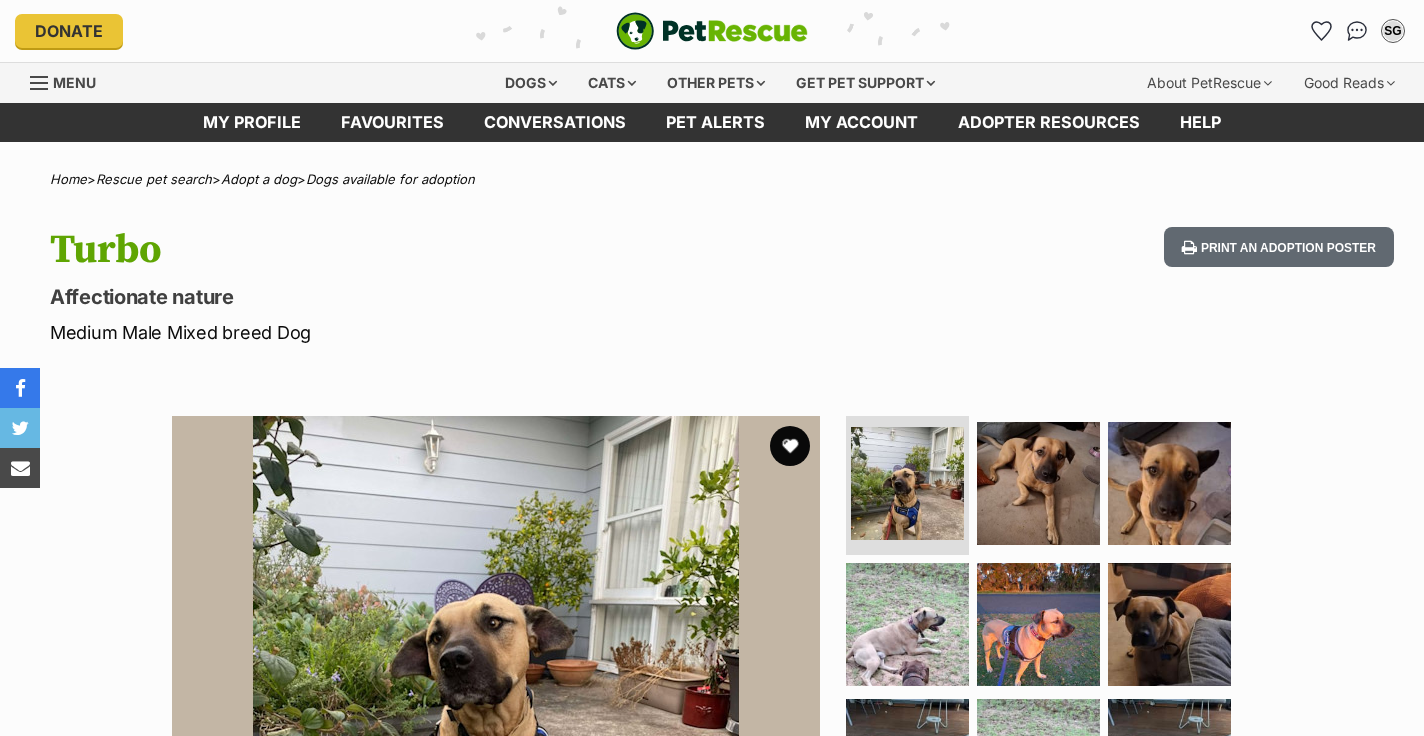 scroll, scrollTop: 0, scrollLeft: 0, axis: both 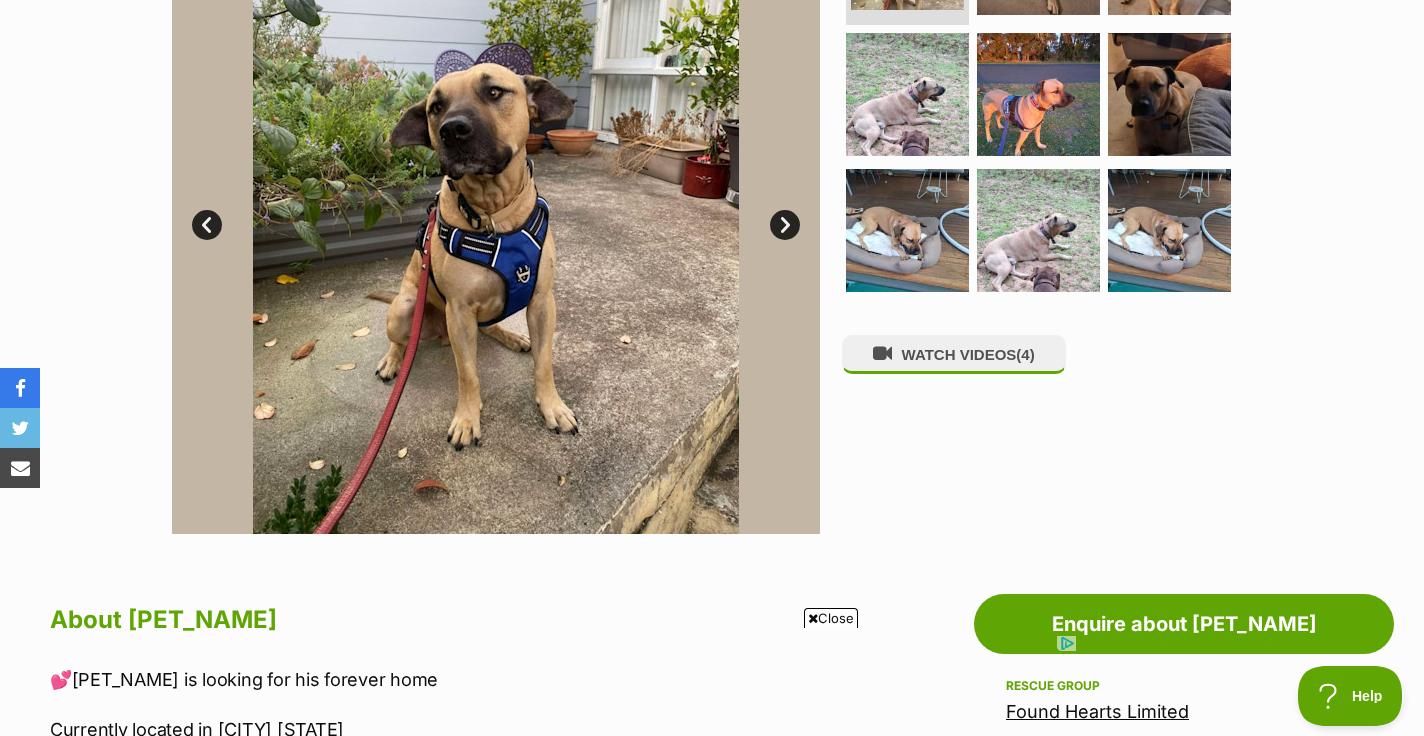 click on "Next" at bounding box center (785, 225) 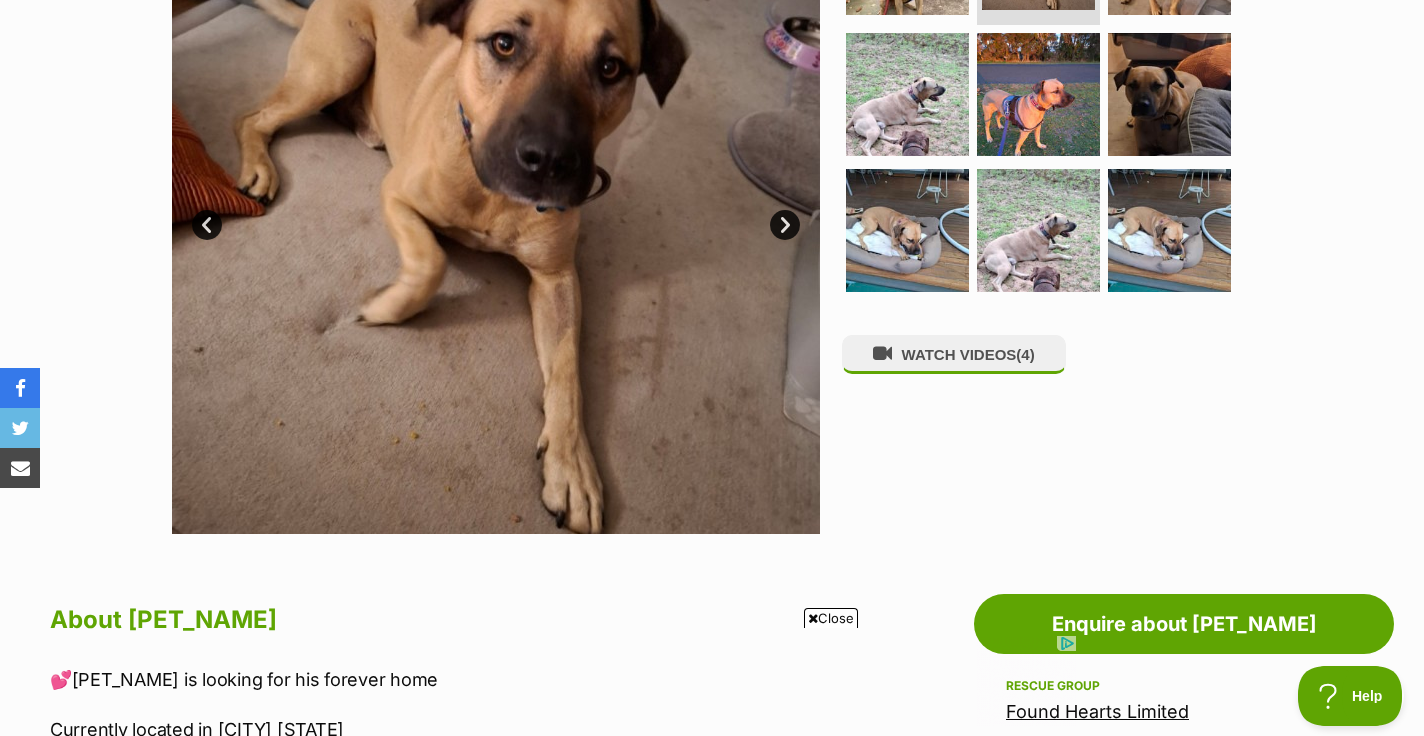 click on "Next" at bounding box center (785, 225) 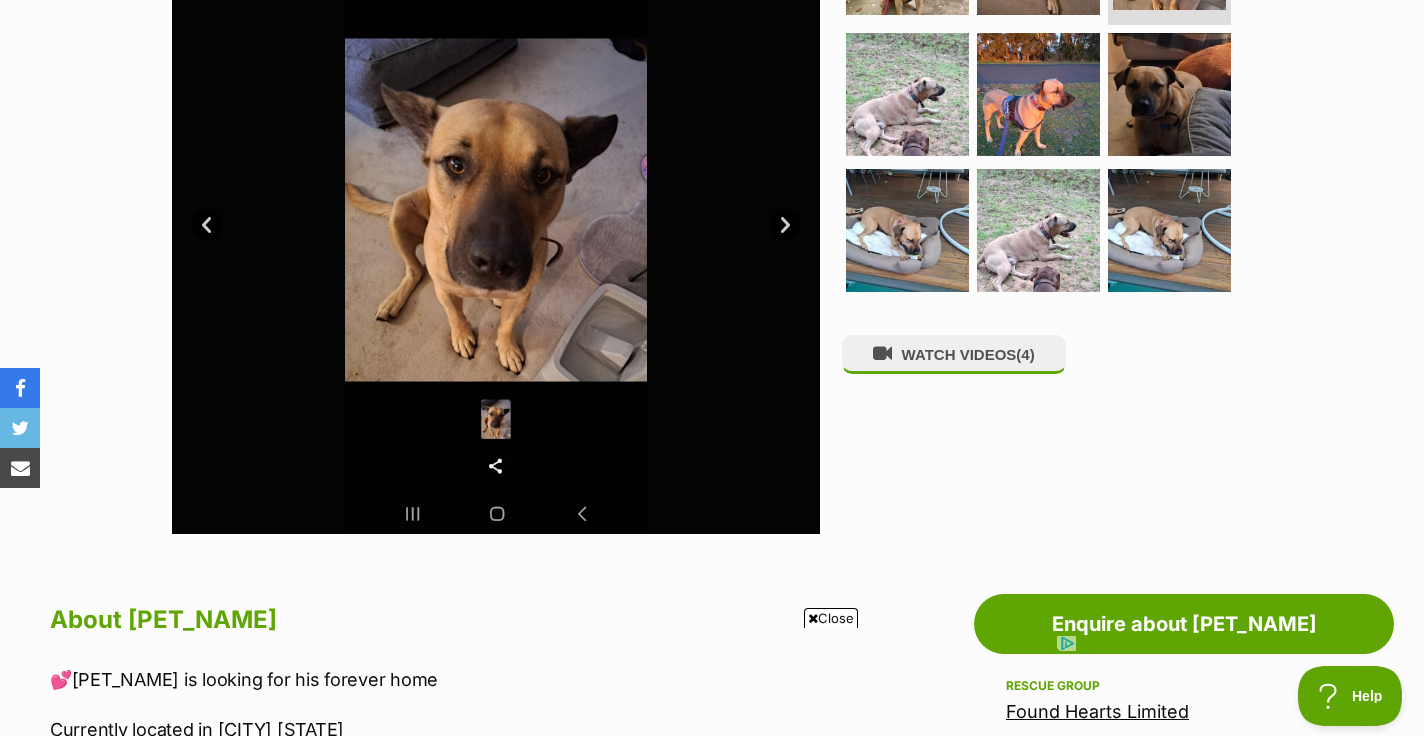 click on "Next" at bounding box center (785, 225) 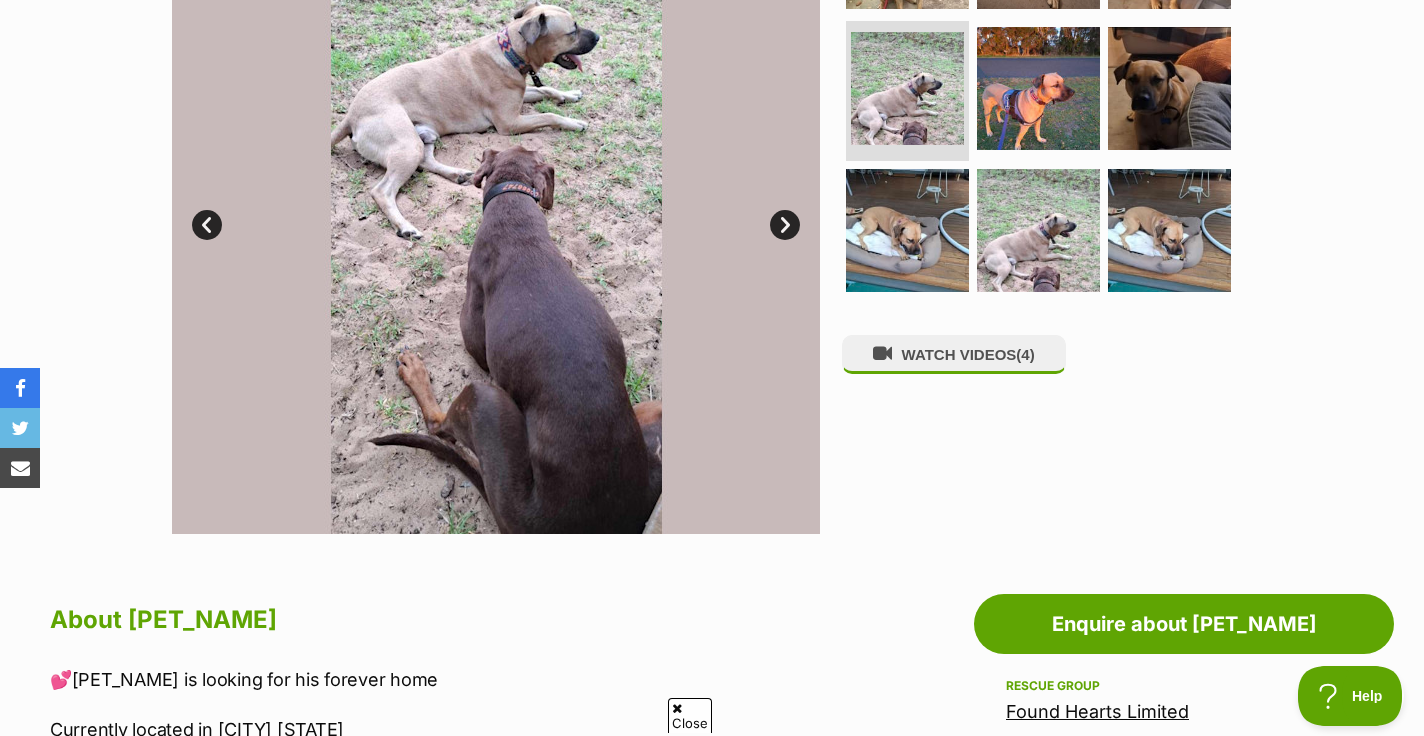 click on "Next" at bounding box center [785, 225] 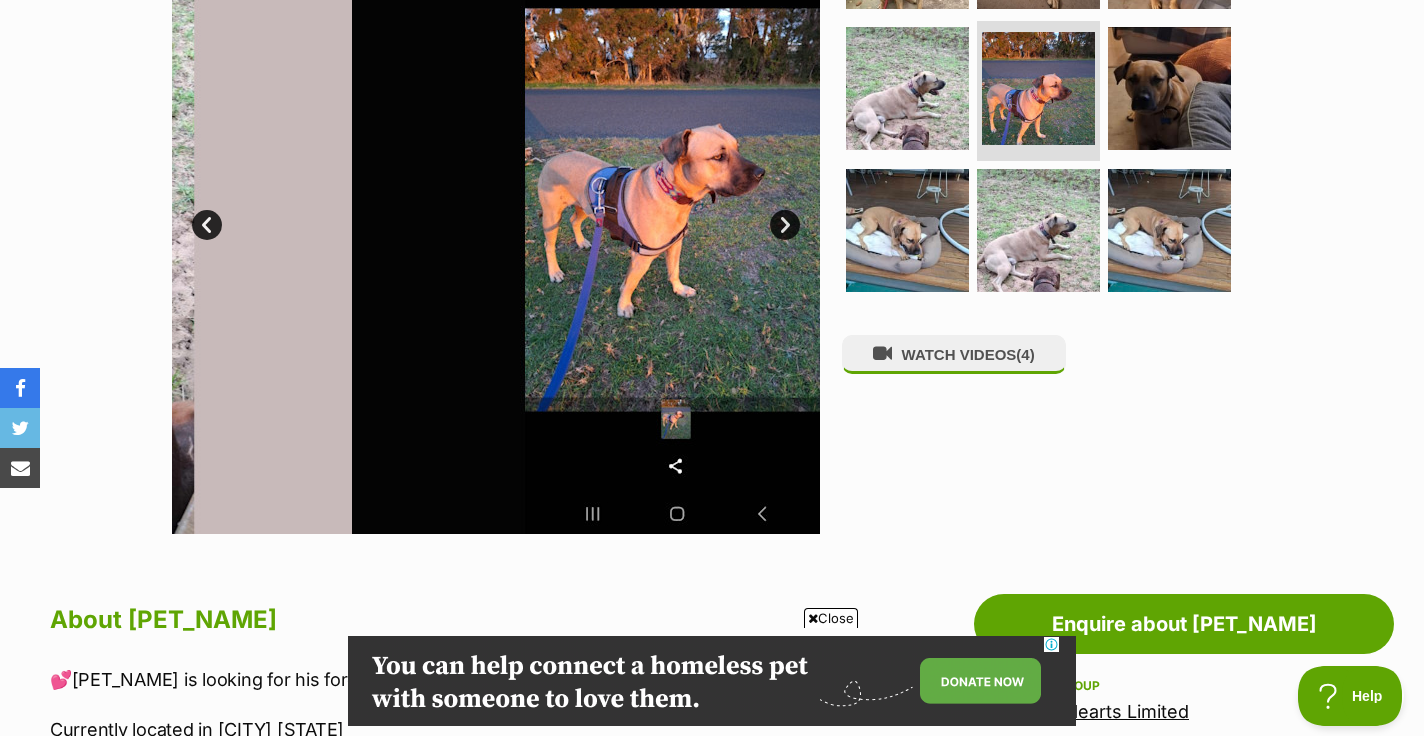 scroll, scrollTop: 0, scrollLeft: 0, axis: both 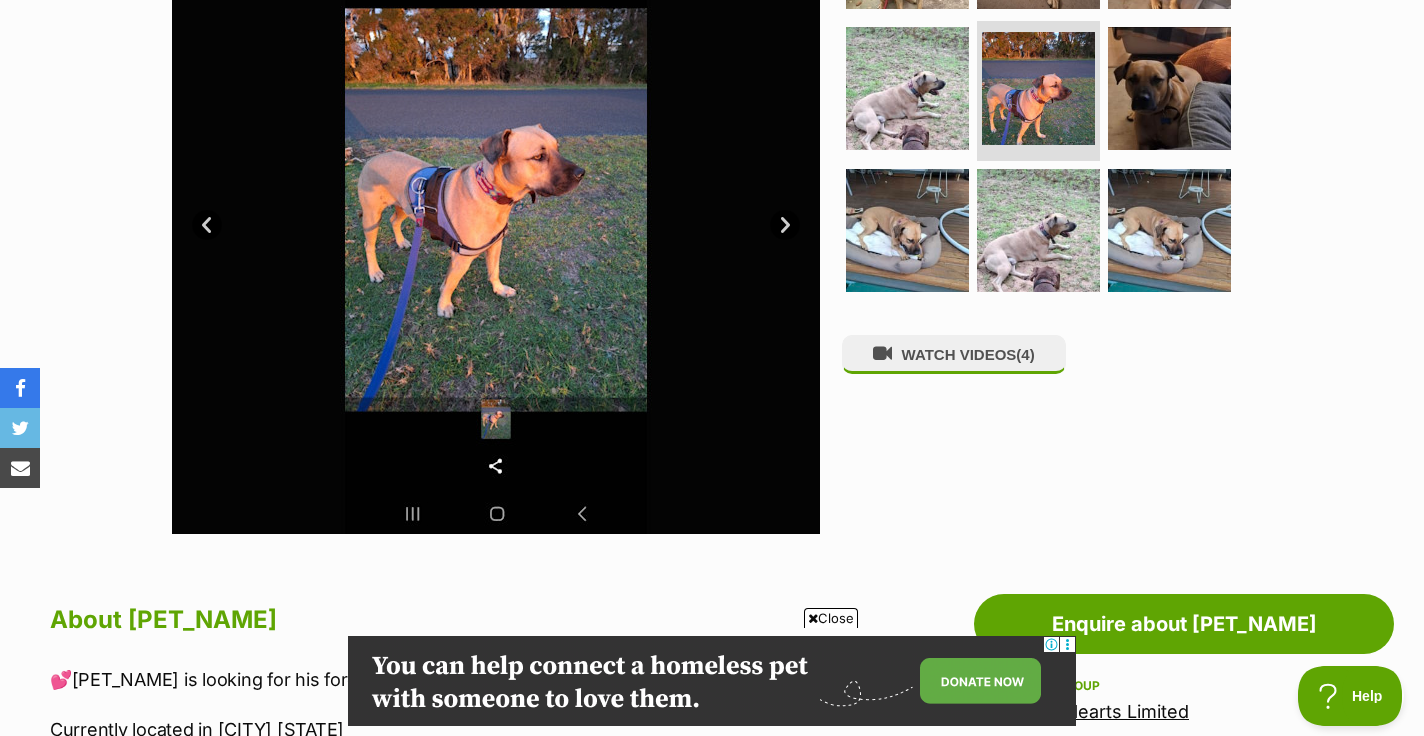 click on "Next" at bounding box center (785, 225) 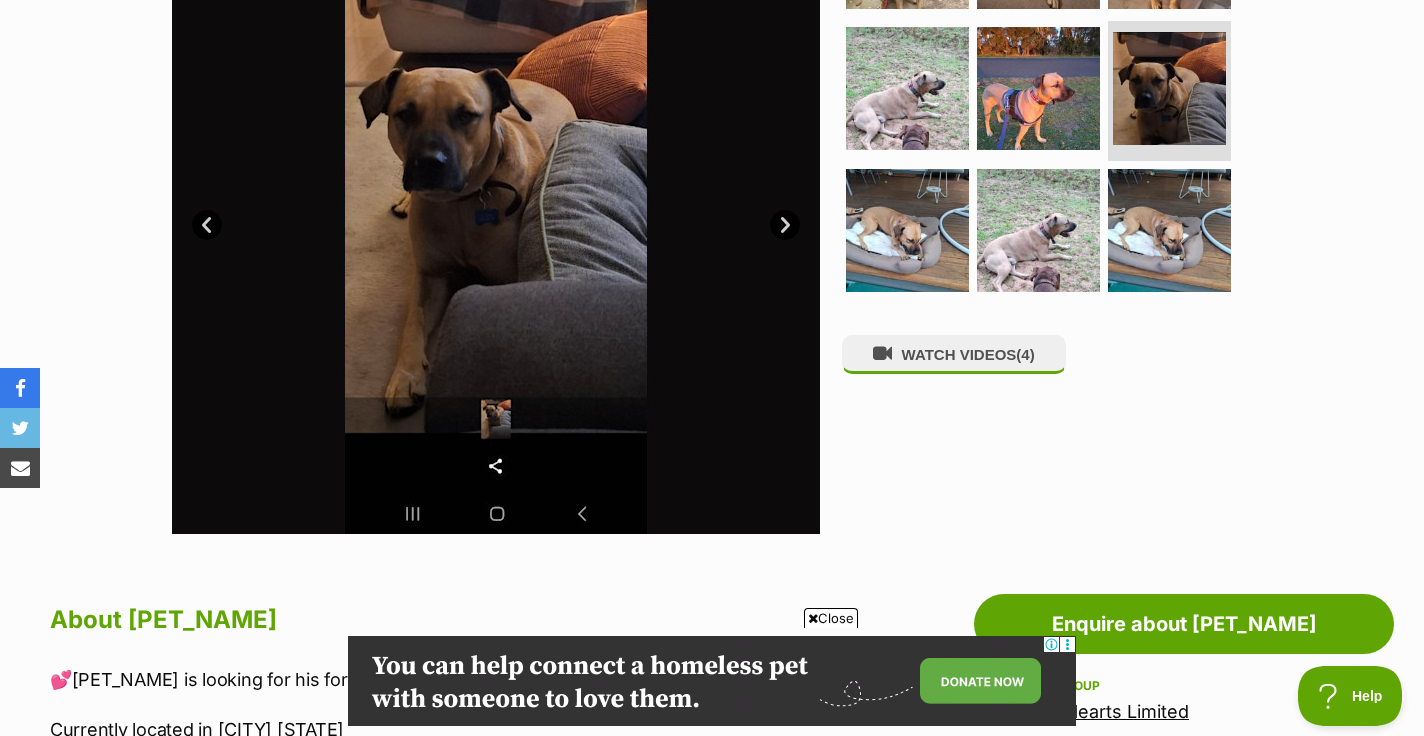 click on "Next" at bounding box center [785, 225] 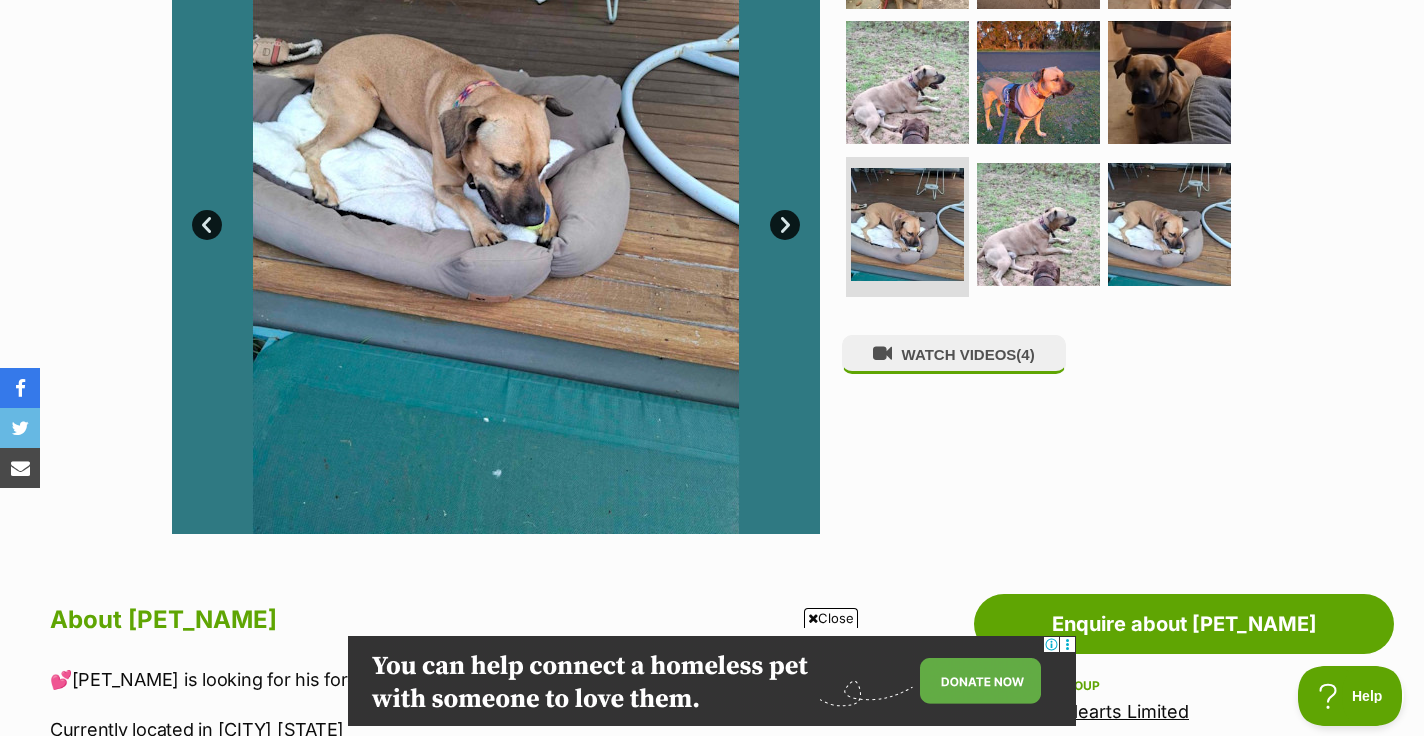 scroll, scrollTop: 0, scrollLeft: 0, axis: both 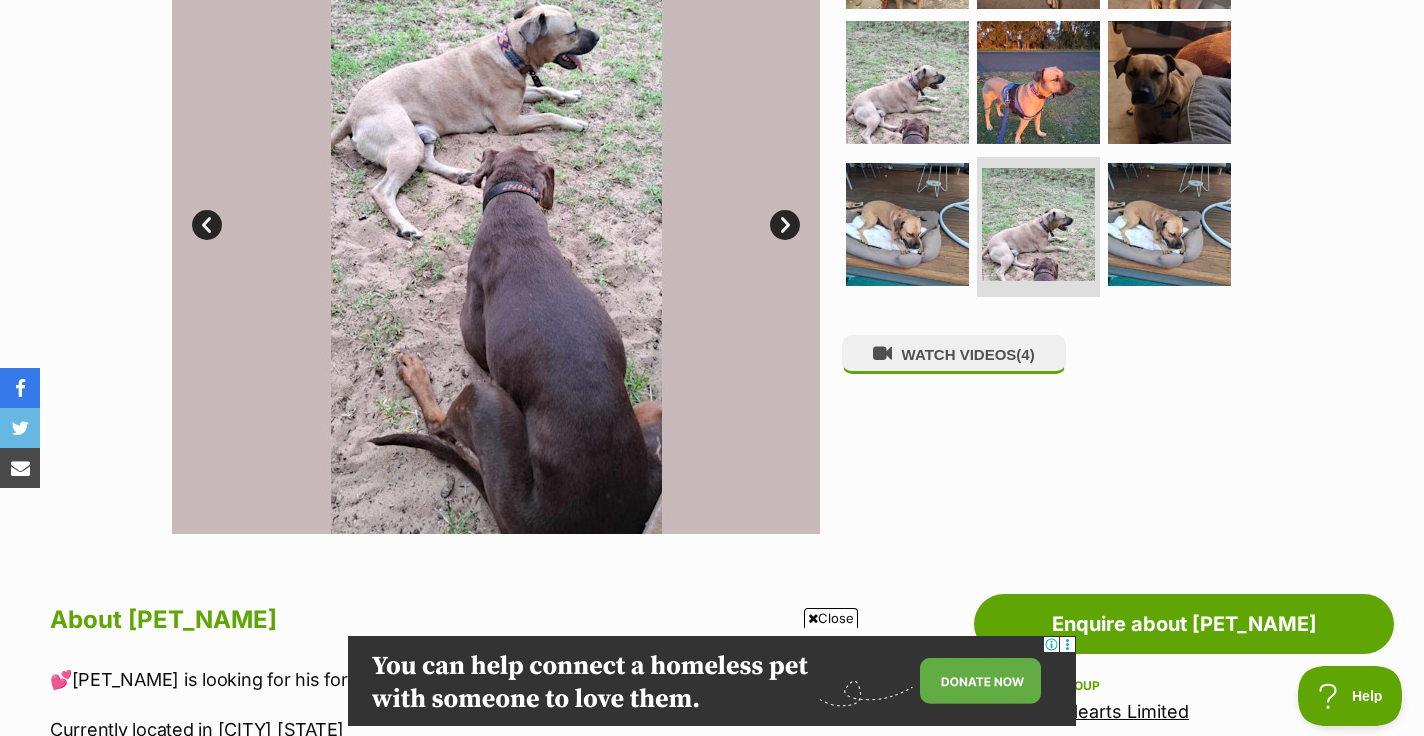 click on "Next" at bounding box center (785, 225) 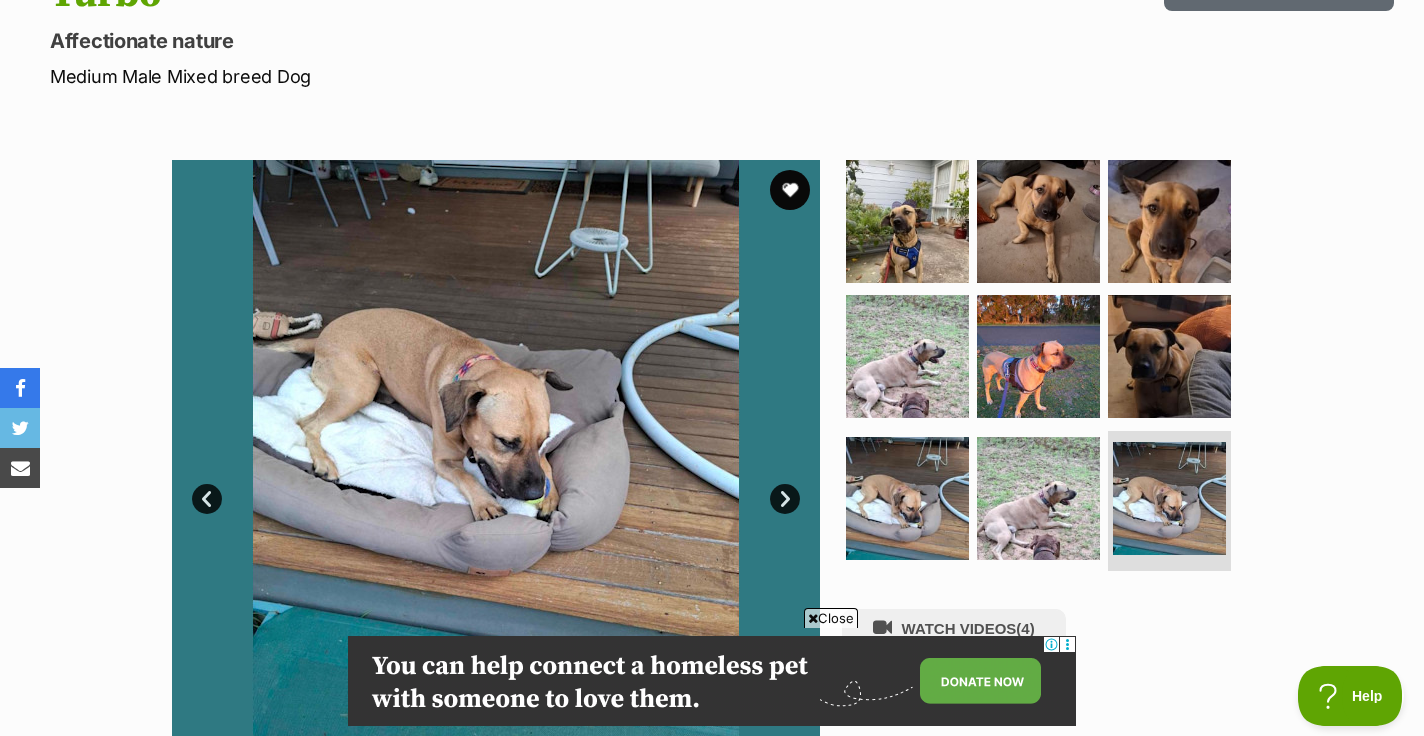 scroll, scrollTop: 234, scrollLeft: 0, axis: vertical 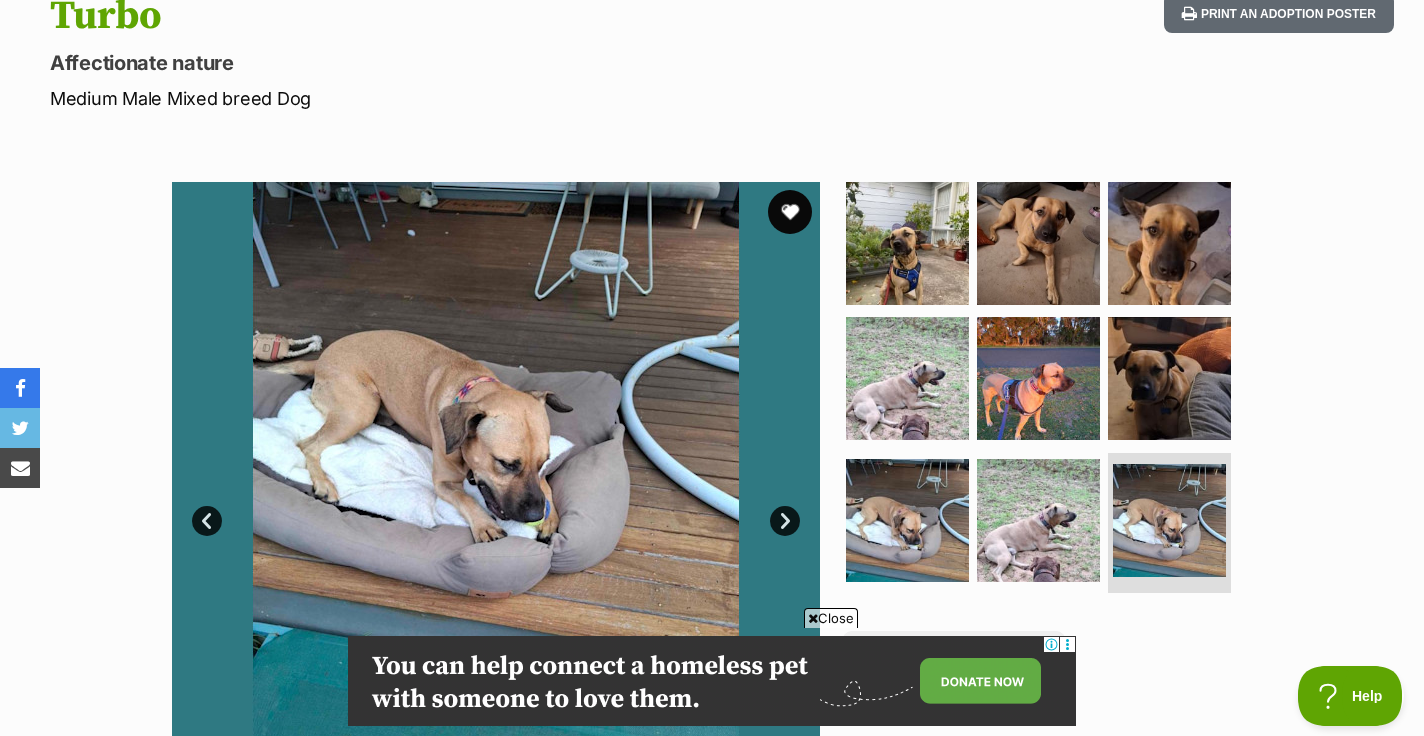 click at bounding box center [790, 212] 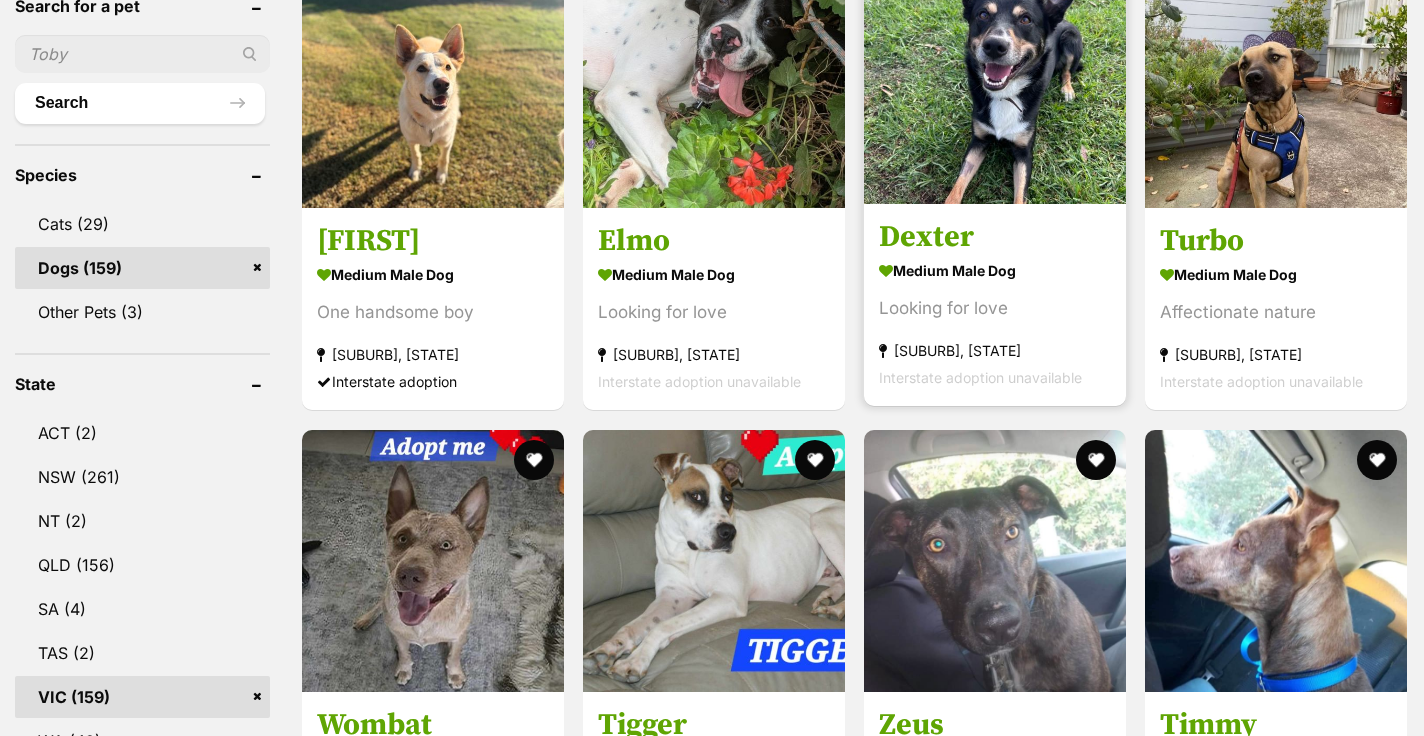 scroll, scrollTop: 707, scrollLeft: 0, axis: vertical 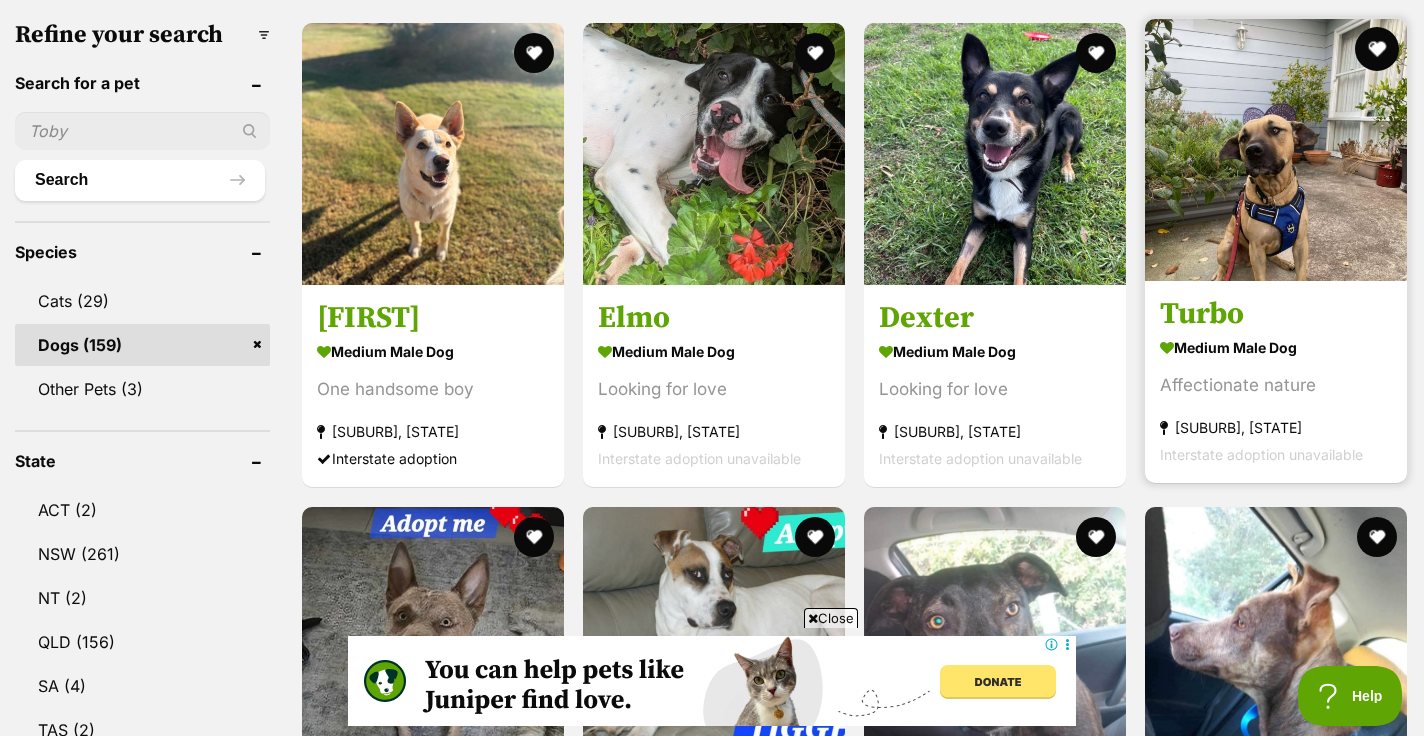 click at bounding box center [1377, 49] 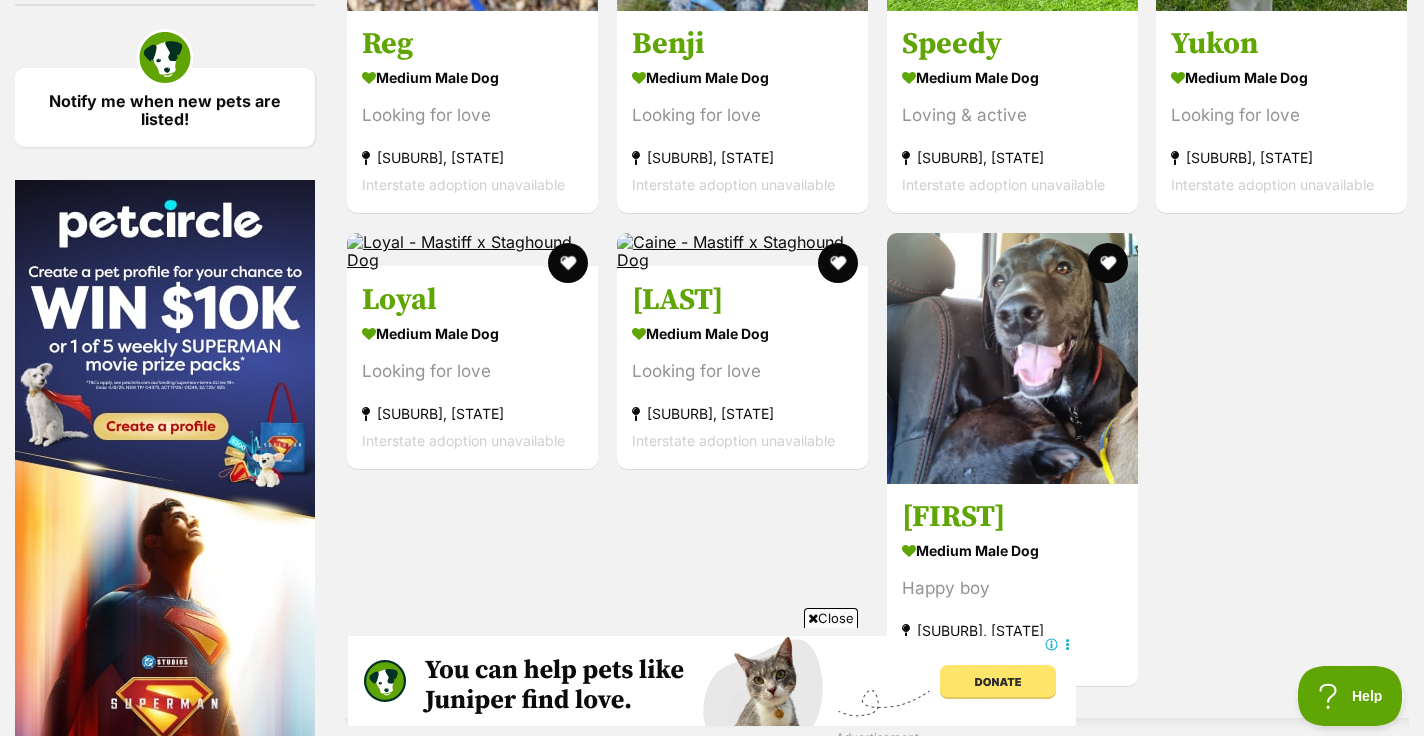 scroll, scrollTop: 2939, scrollLeft: 0, axis: vertical 